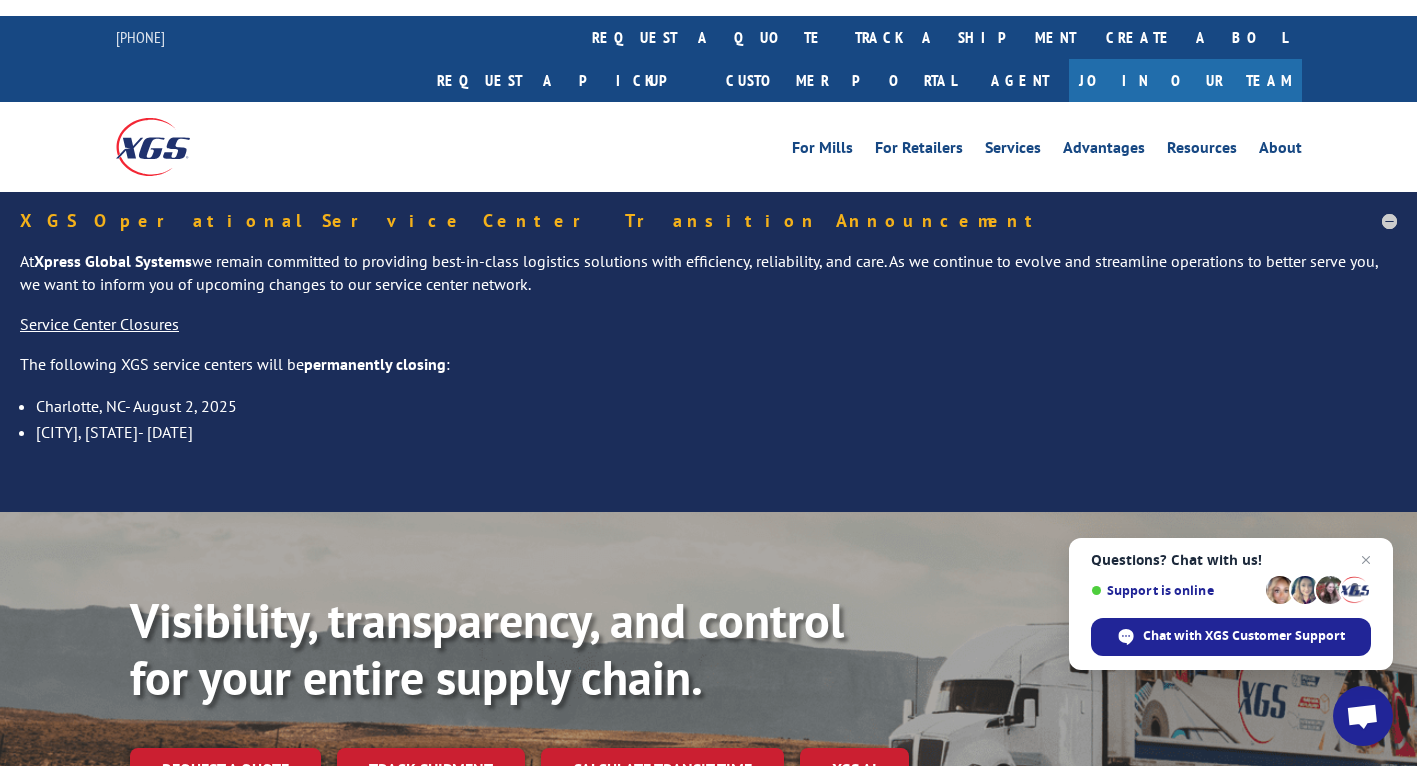 scroll, scrollTop: 0, scrollLeft: 0, axis: both 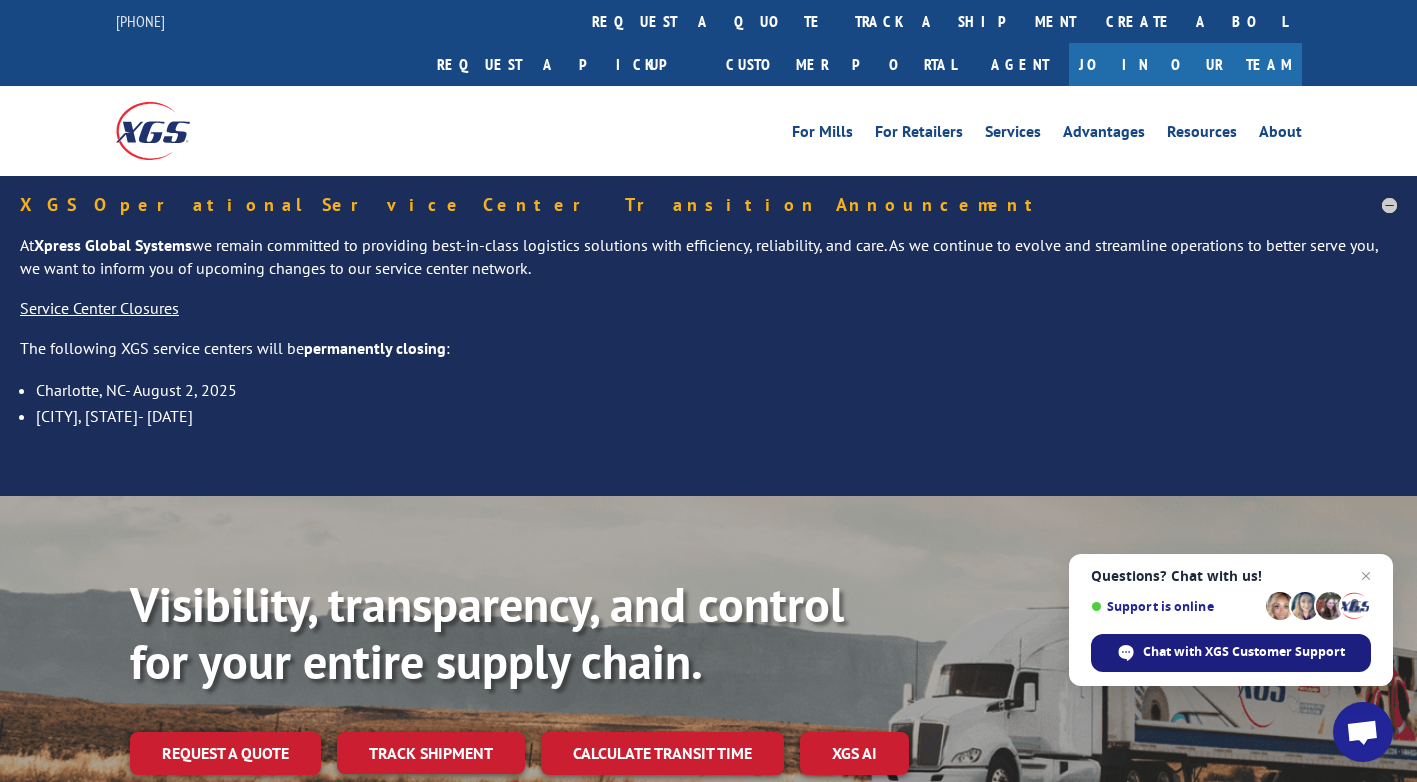 click on "Chat with XGS Customer Support" at bounding box center (1244, 652) 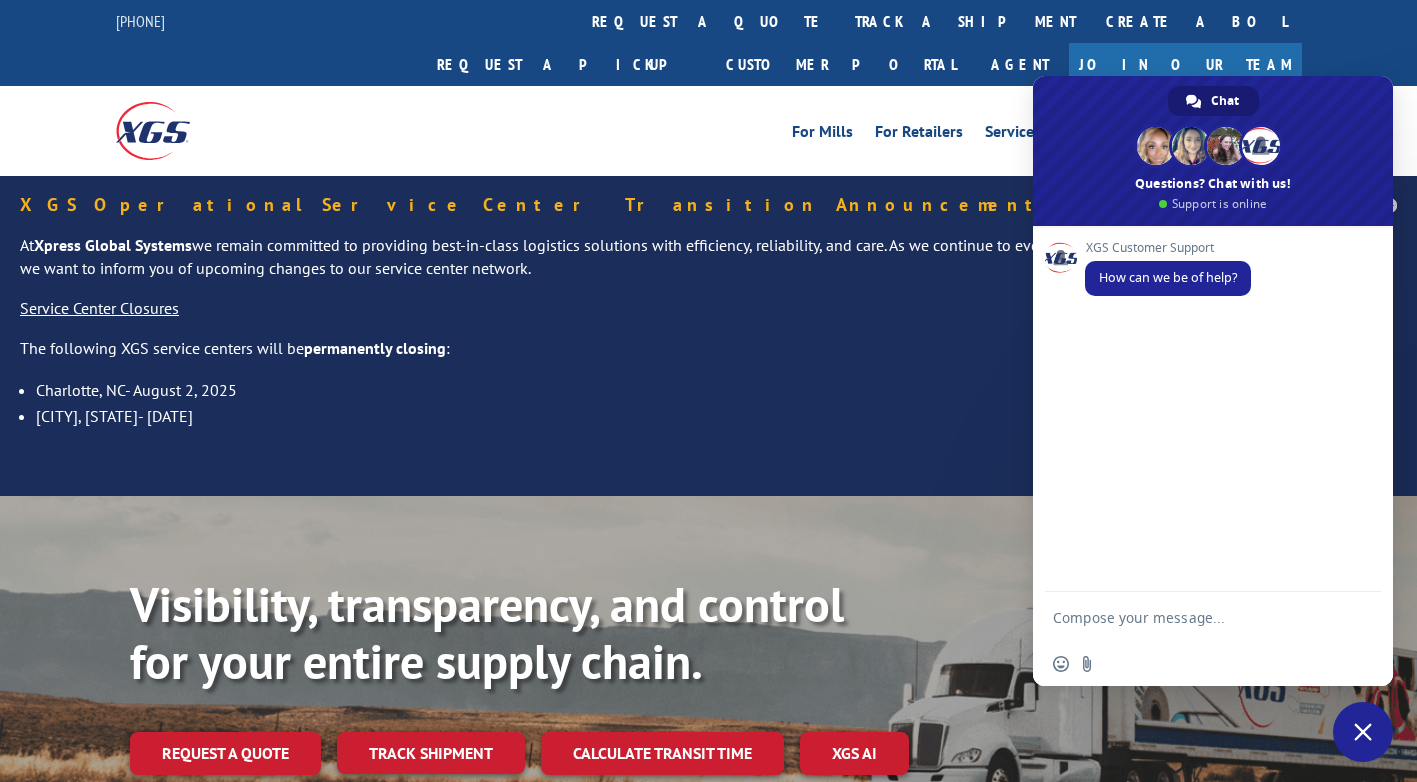 scroll, scrollTop: 0, scrollLeft: 0, axis: both 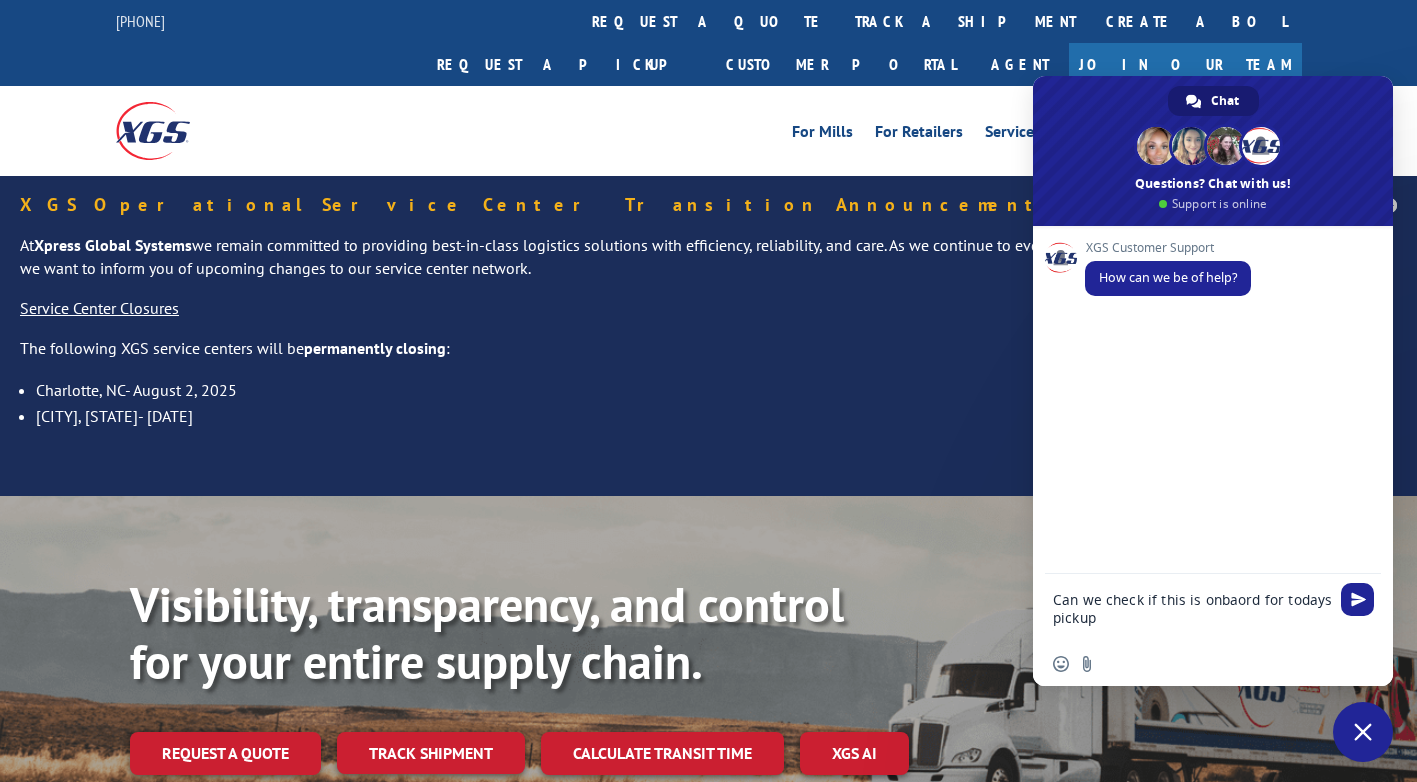 type on "Can we check if this is onbaord for todays pickup?" 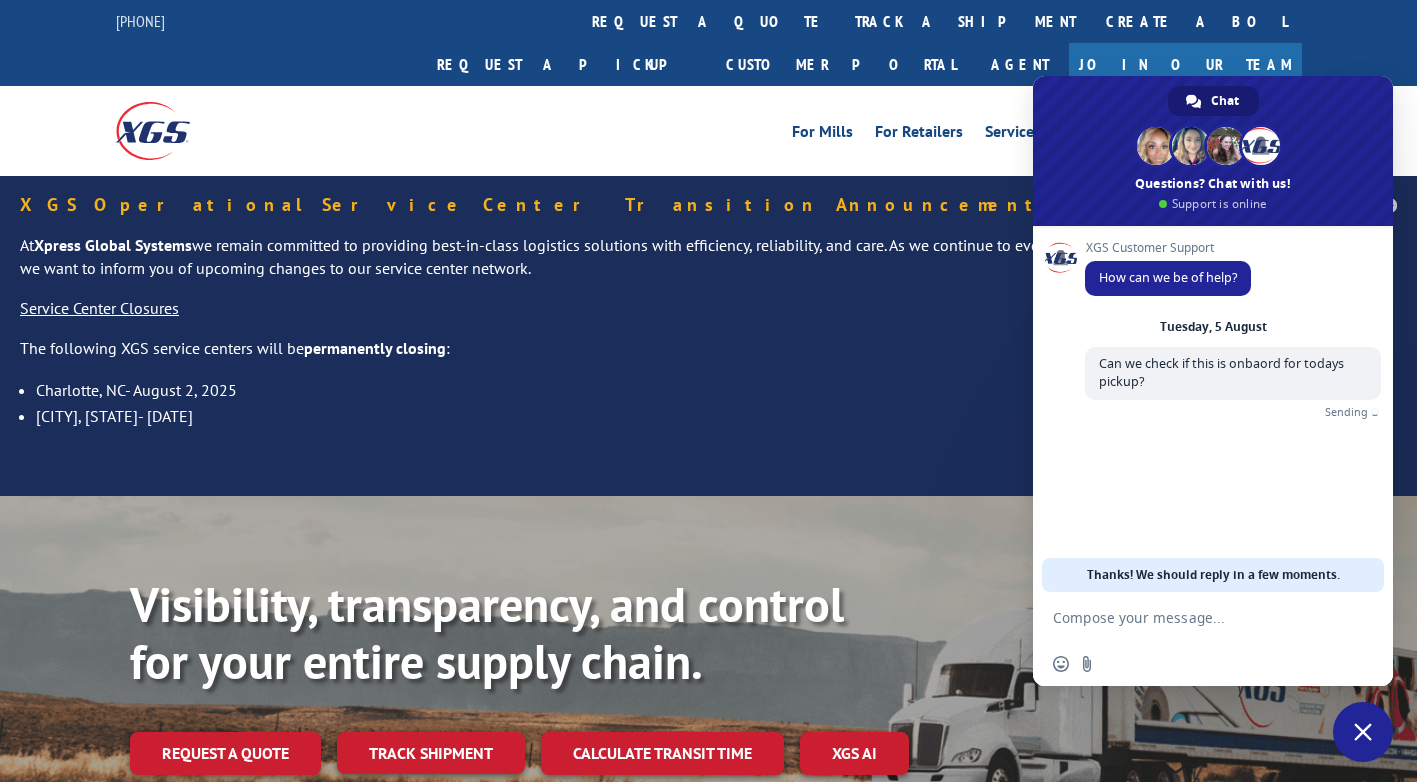 type on "EFI00387178" 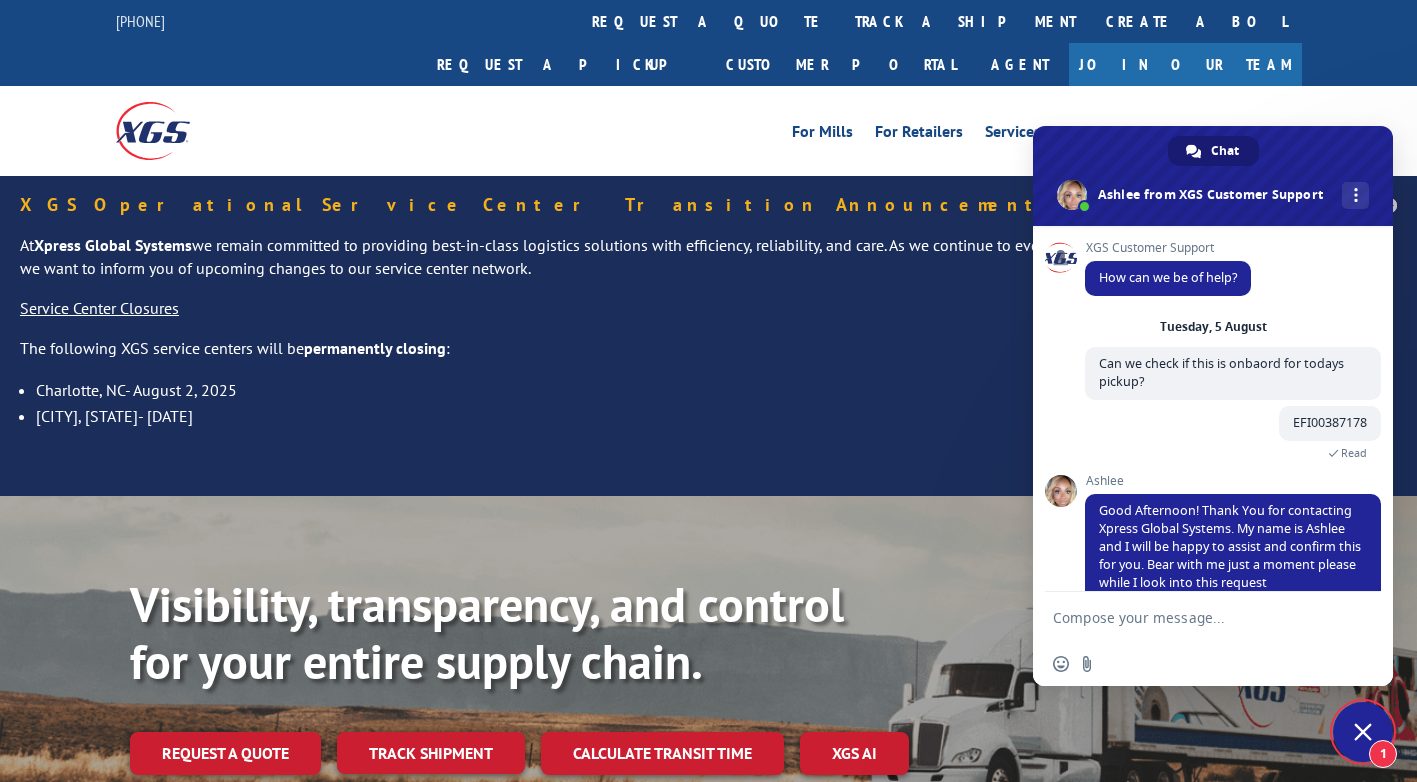 scroll, scrollTop: 31, scrollLeft: 0, axis: vertical 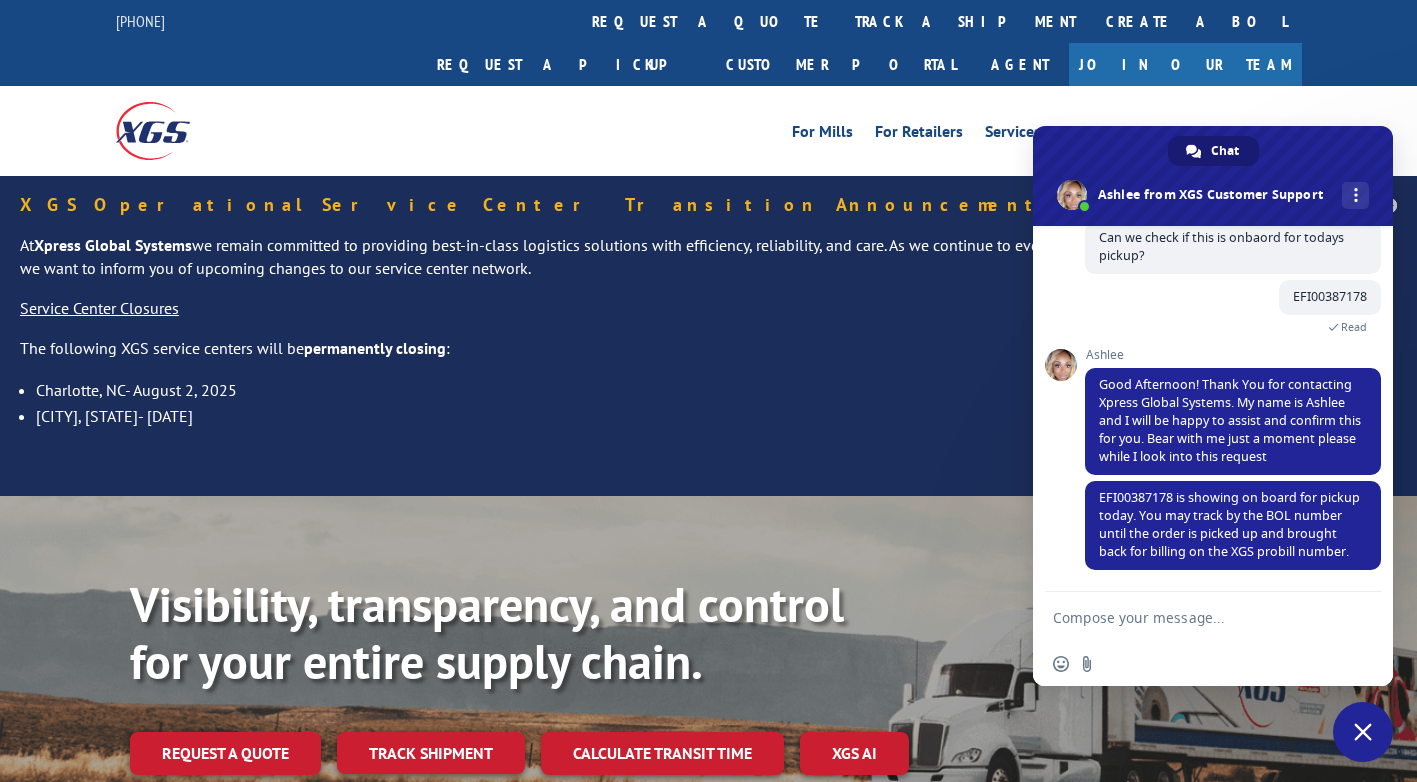 click at bounding box center (1193, 617) 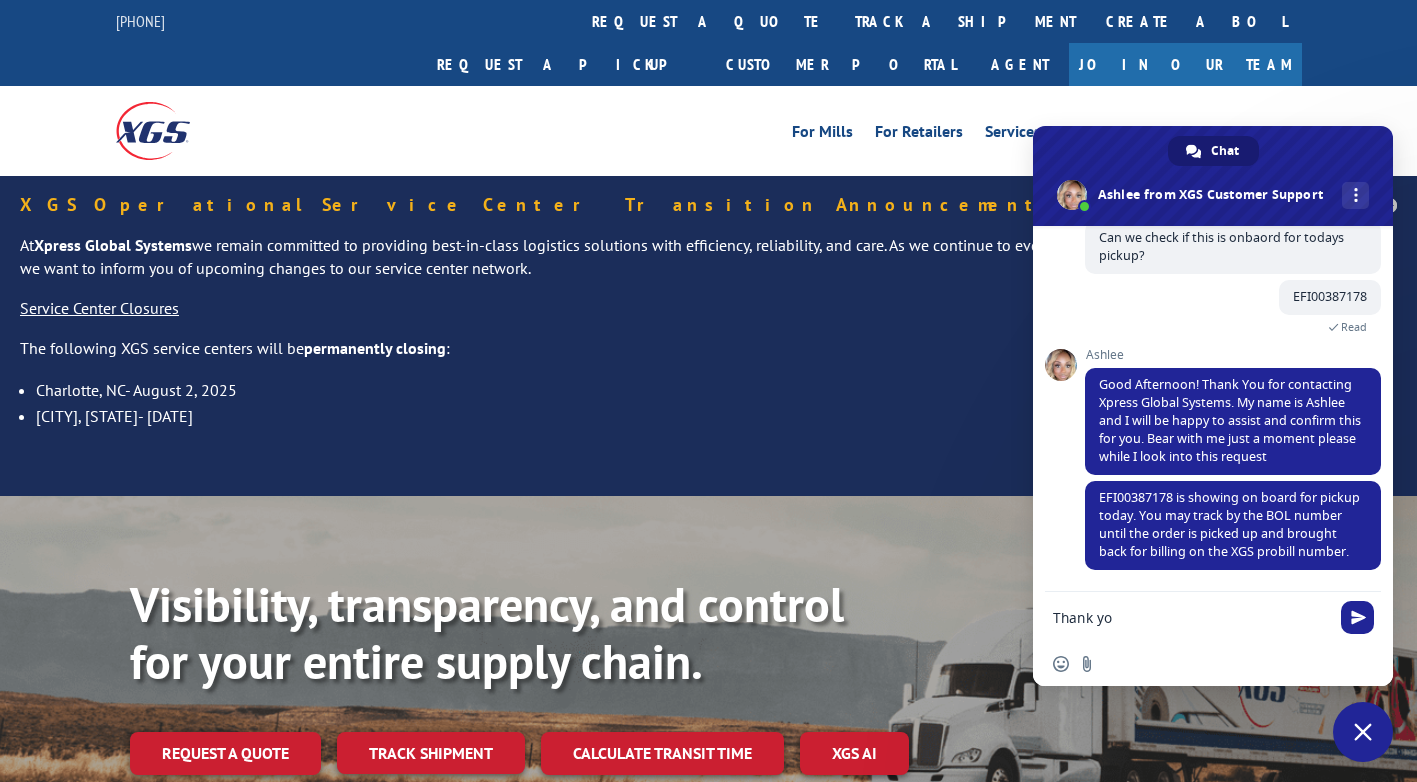 type on "Thank you" 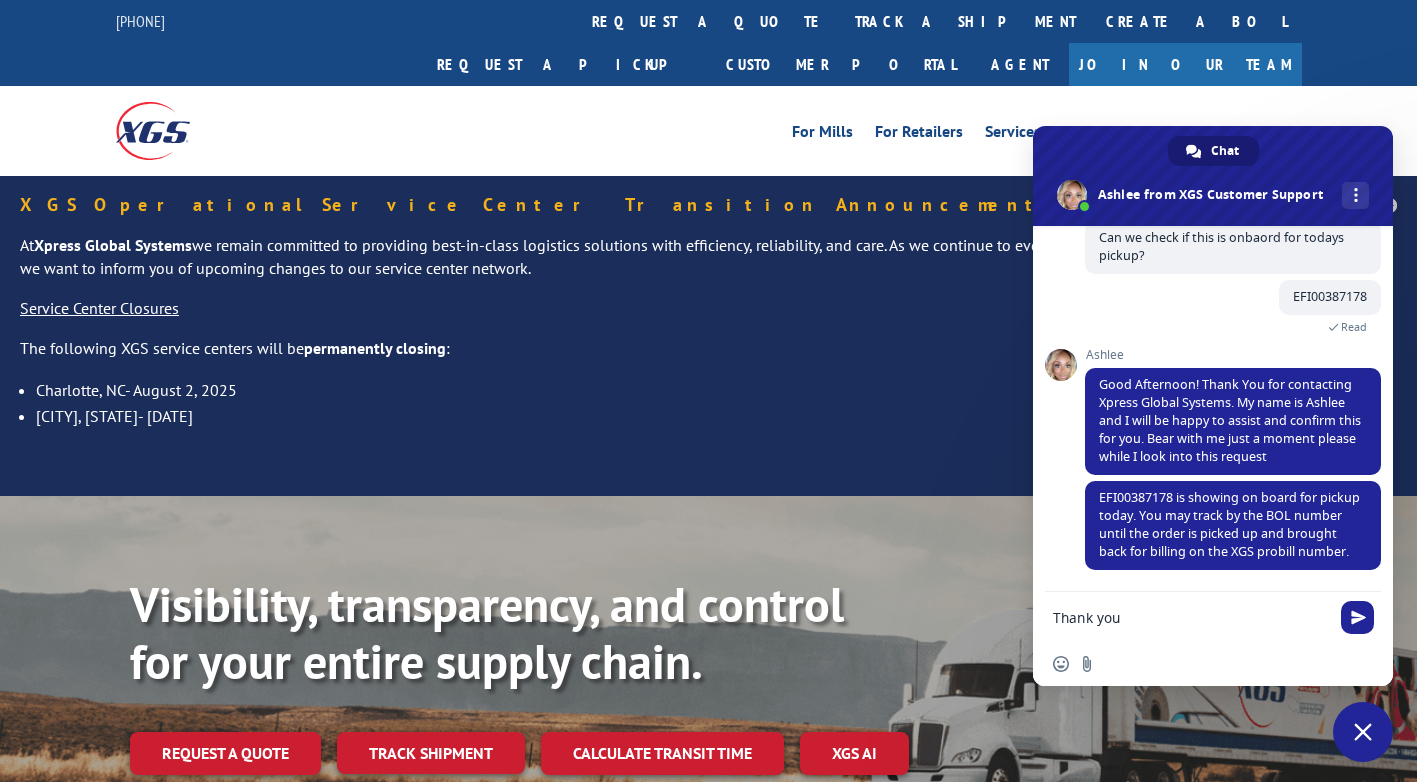 type 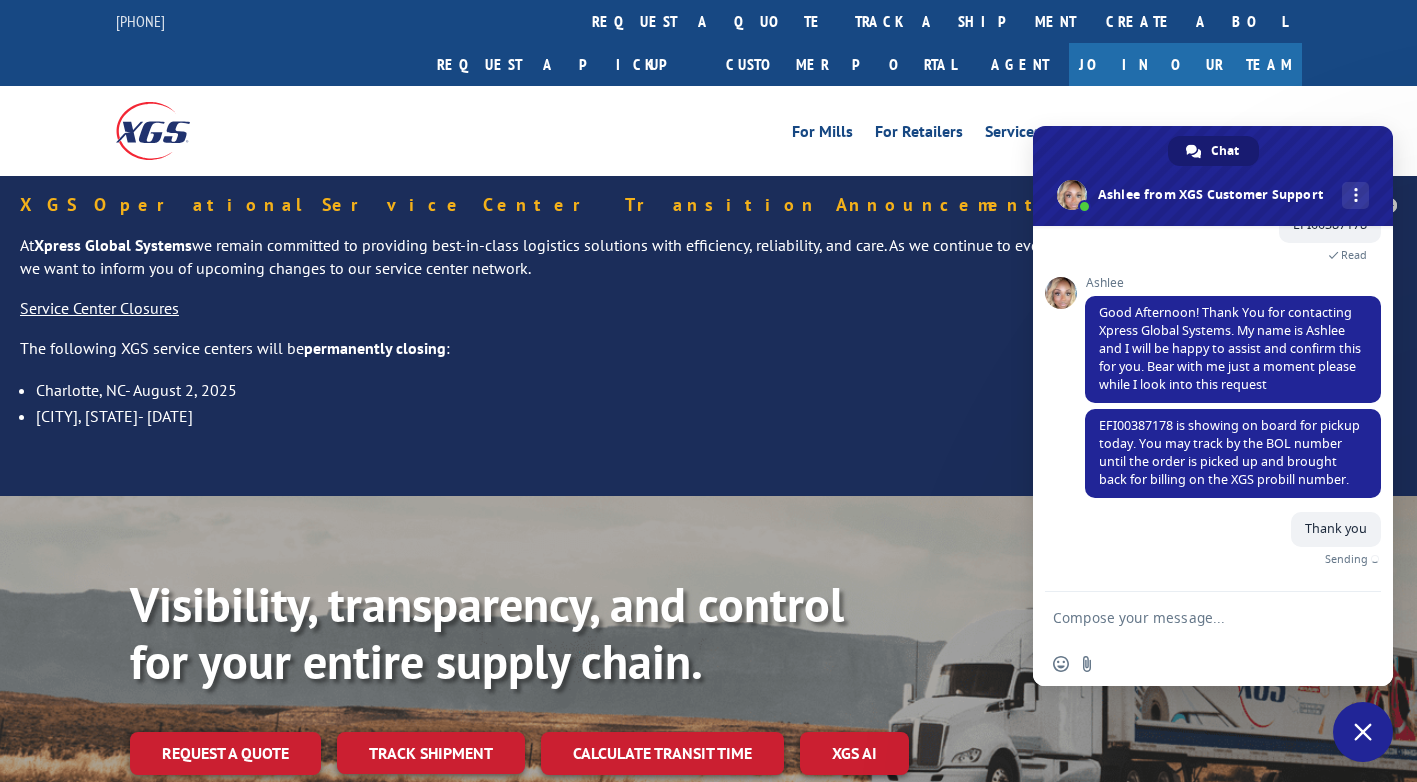 scroll, scrollTop: 193, scrollLeft: 0, axis: vertical 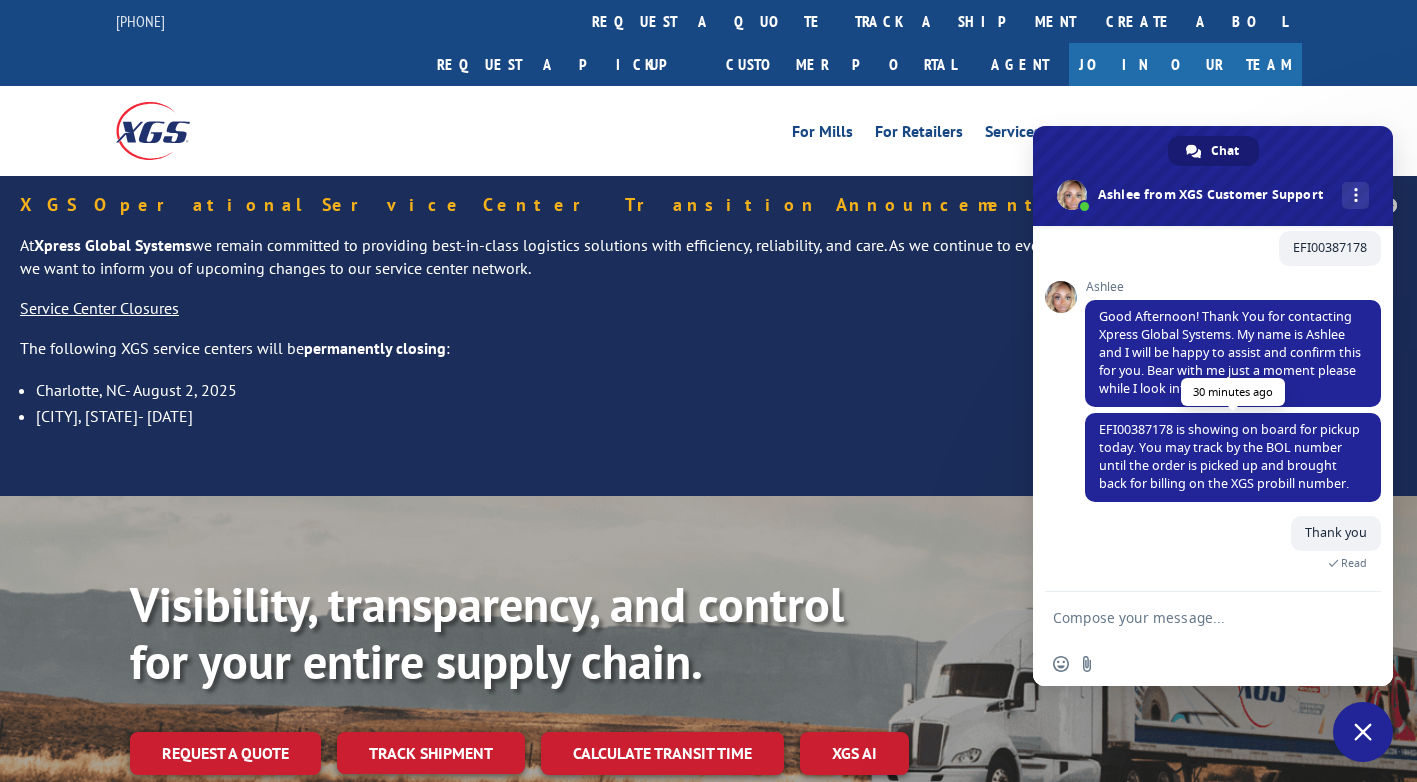 click on "EFI00387178 is showing on board for pickup today. You may track by the BOL number until the order is picked up and brought back for billing on the XGS probill number." at bounding box center (1229, 456) 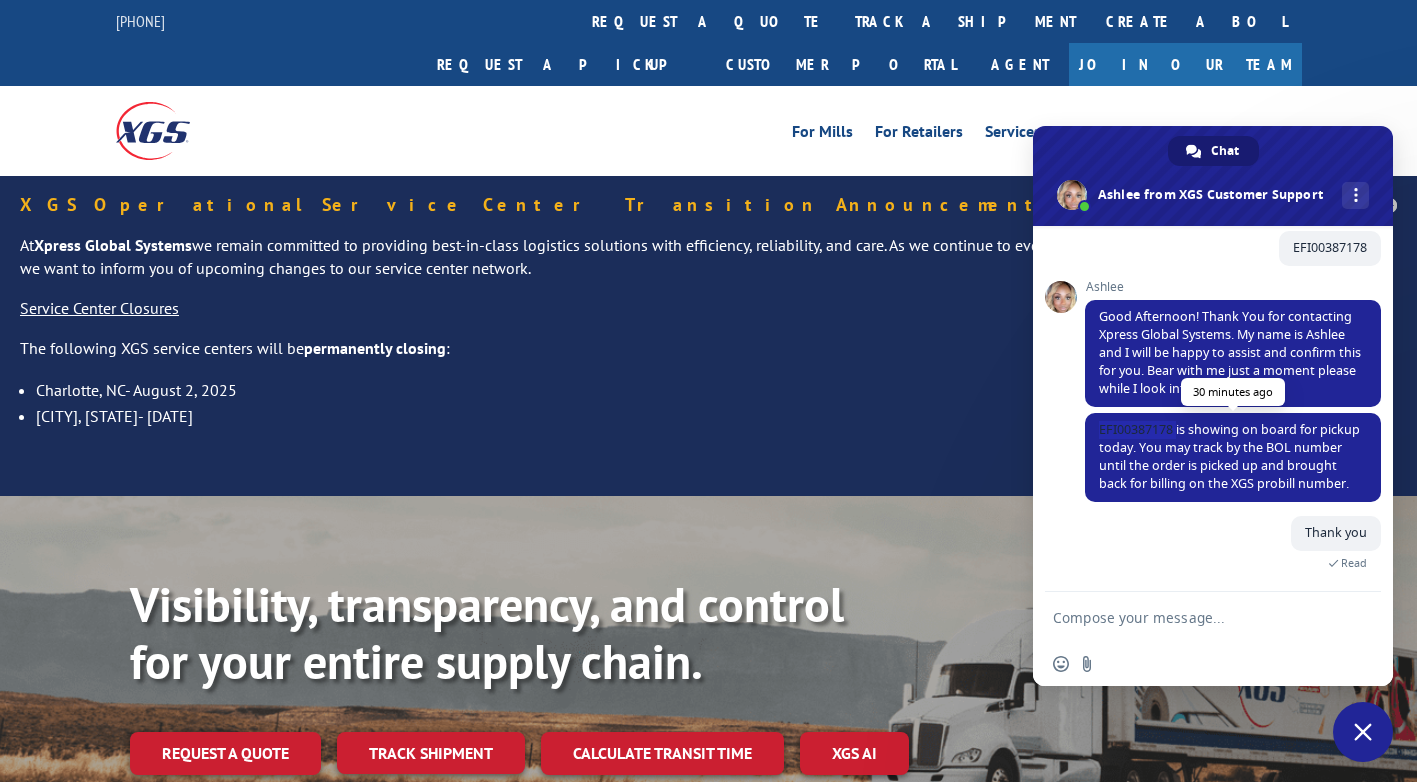 click on "EFI00387178 is showing on board for pickup today. You may track by the BOL number until the order is picked up and brought back for billing on the XGS probill number." at bounding box center (1229, 456) 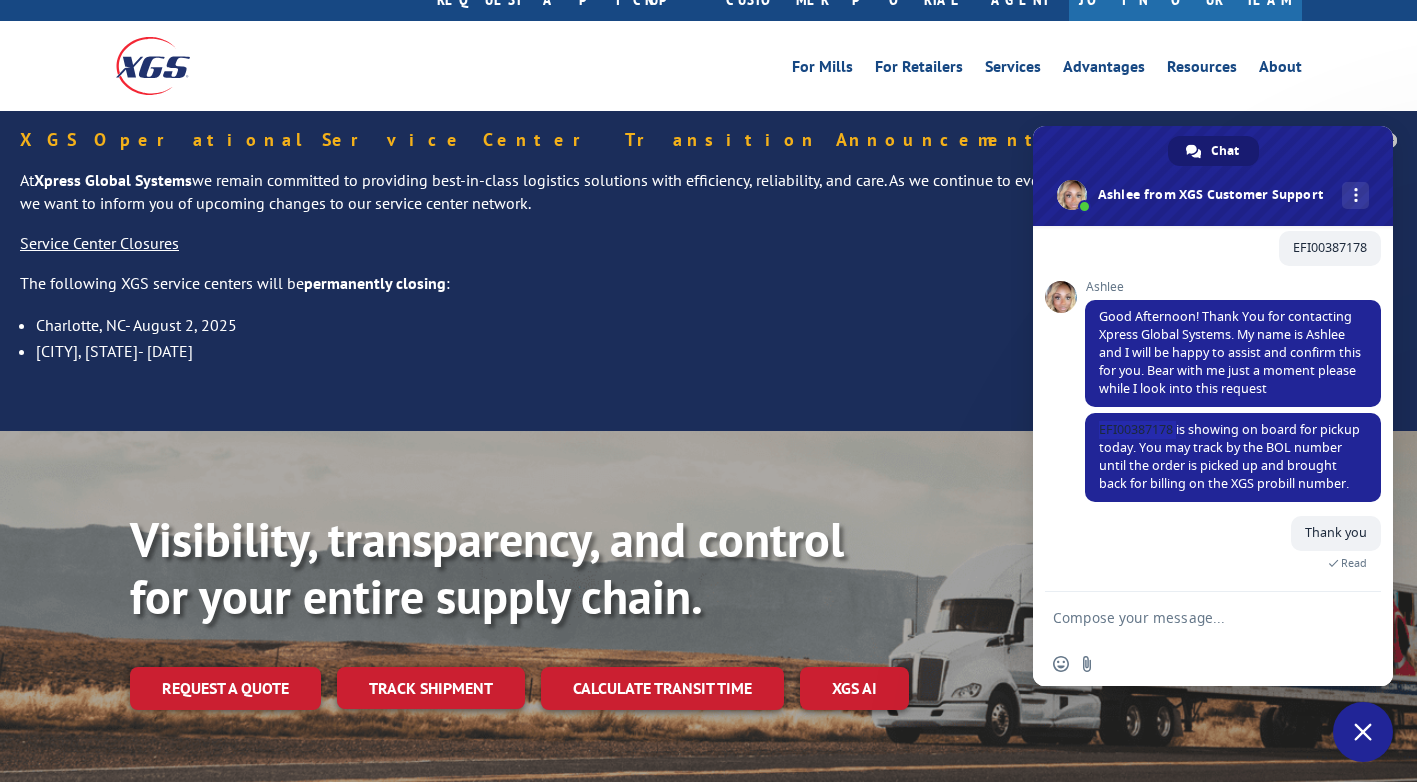 scroll, scrollTop: 100, scrollLeft: 0, axis: vertical 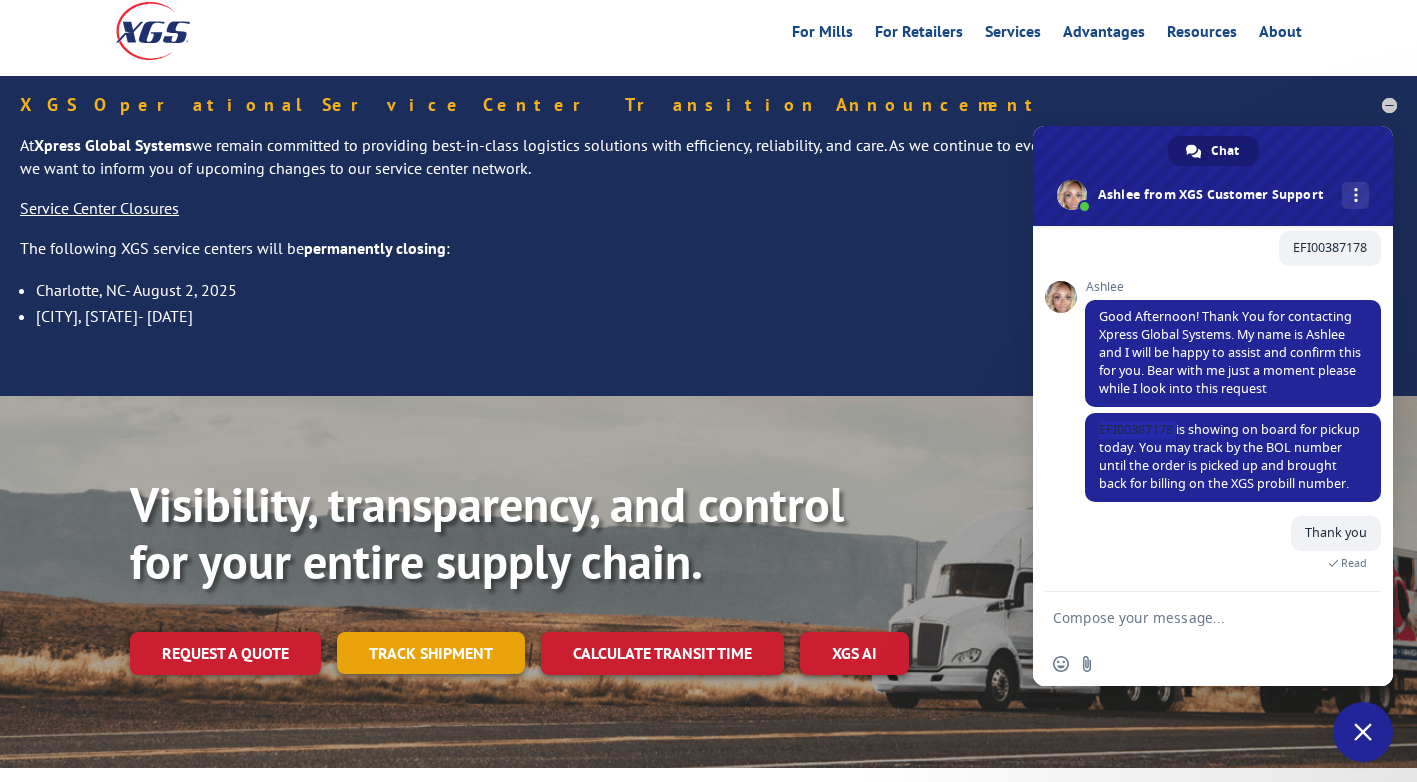 drag, startPoint x: 437, startPoint y: 612, endPoint x: 469, endPoint y: 601, distance: 33.83785 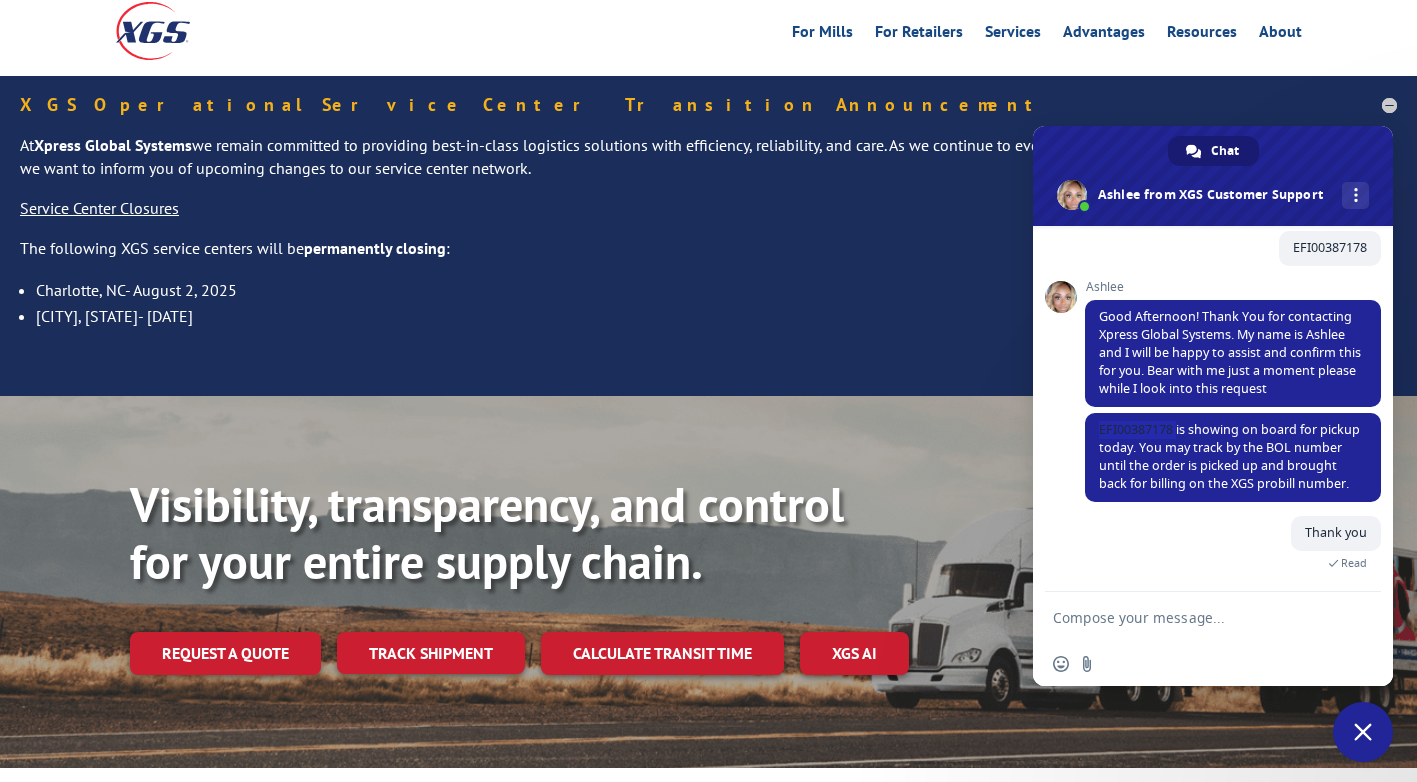 click on "Track shipment" at bounding box center (431, 653) 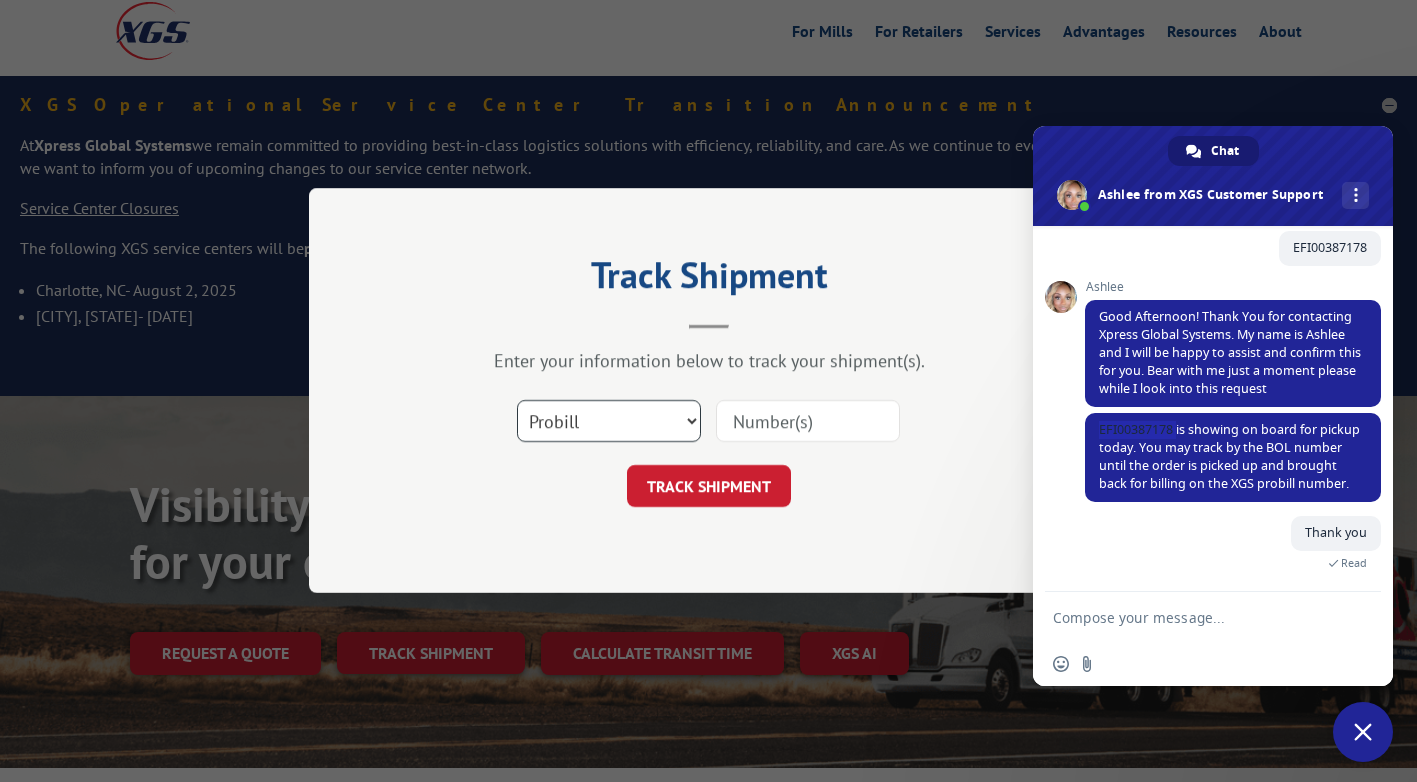 click on "Select category... Probill BOL PO" at bounding box center [609, 422] 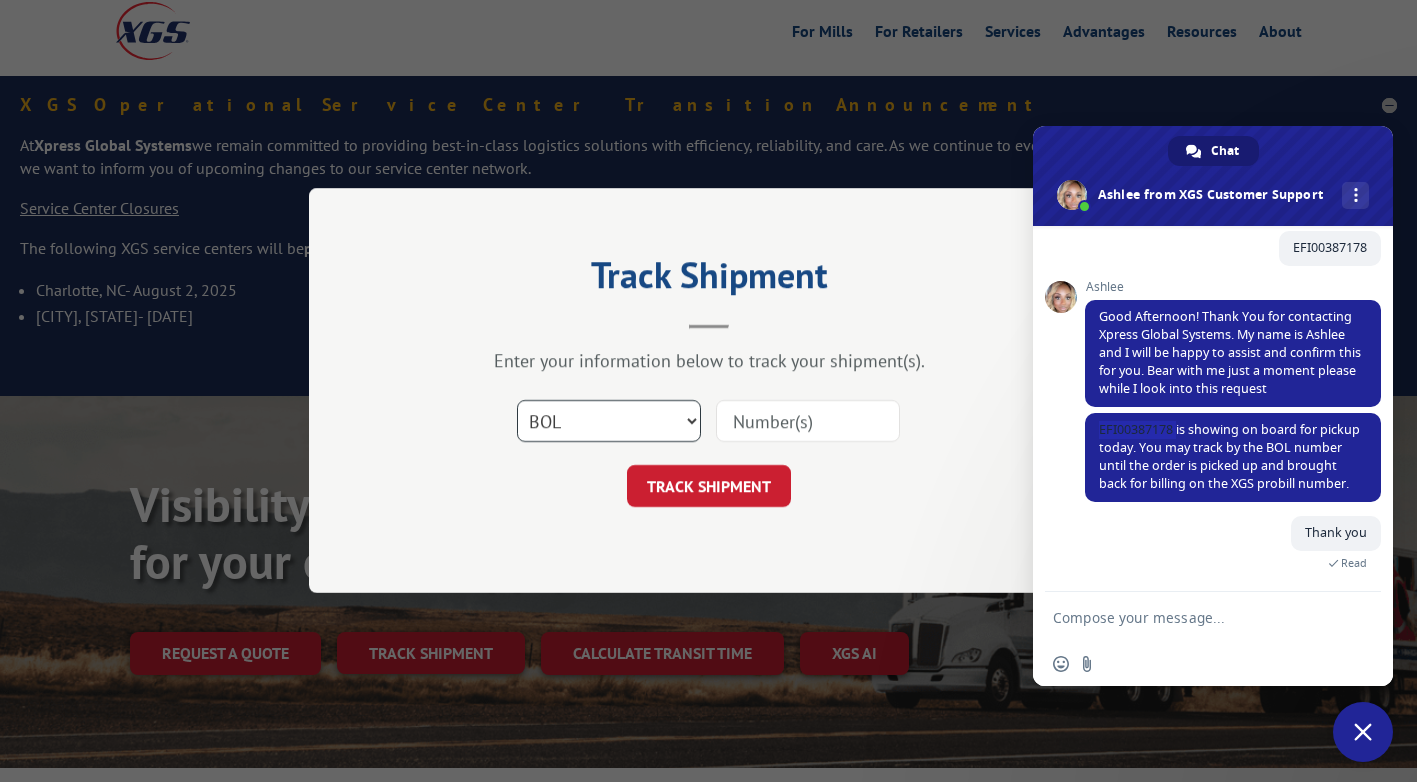 click on "Select category... Probill BOL PO" at bounding box center [609, 422] 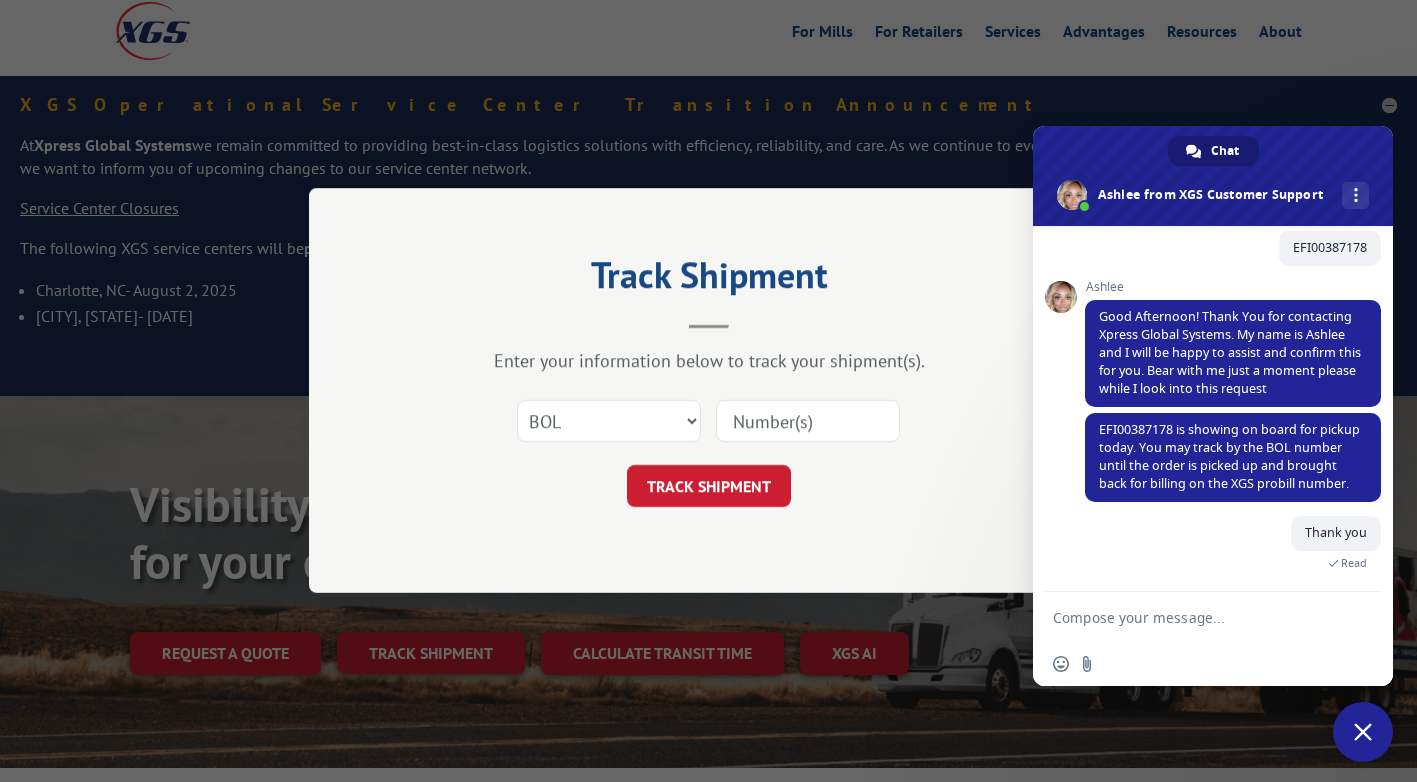 drag, startPoint x: 776, startPoint y: 421, endPoint x: 808, endPoint y: 421, distance: 32 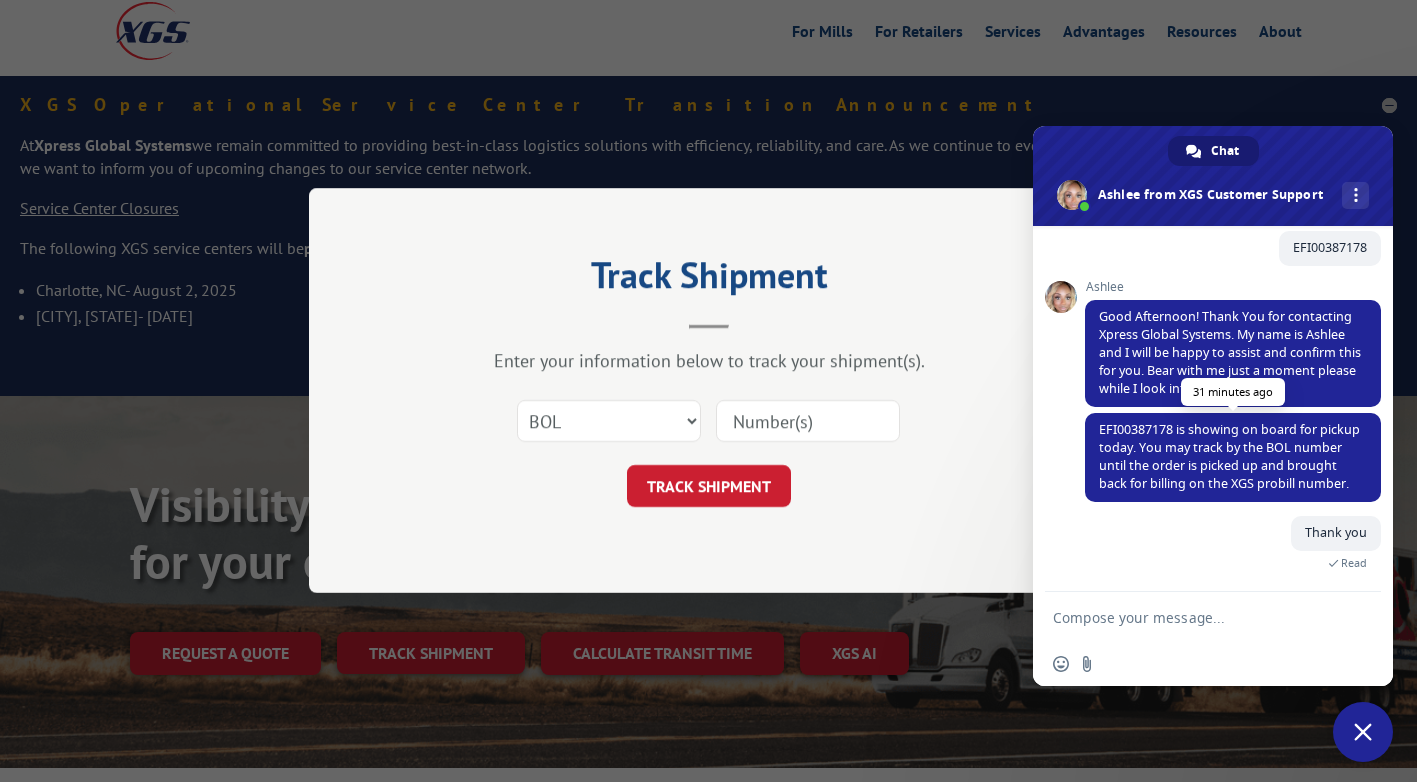 click on "EFI00387178 is showing on board for pickup today. You may track by the BOL number until the order is picked up and brought back for billing on the XGS probill number." at bounding box center [1229, 456] 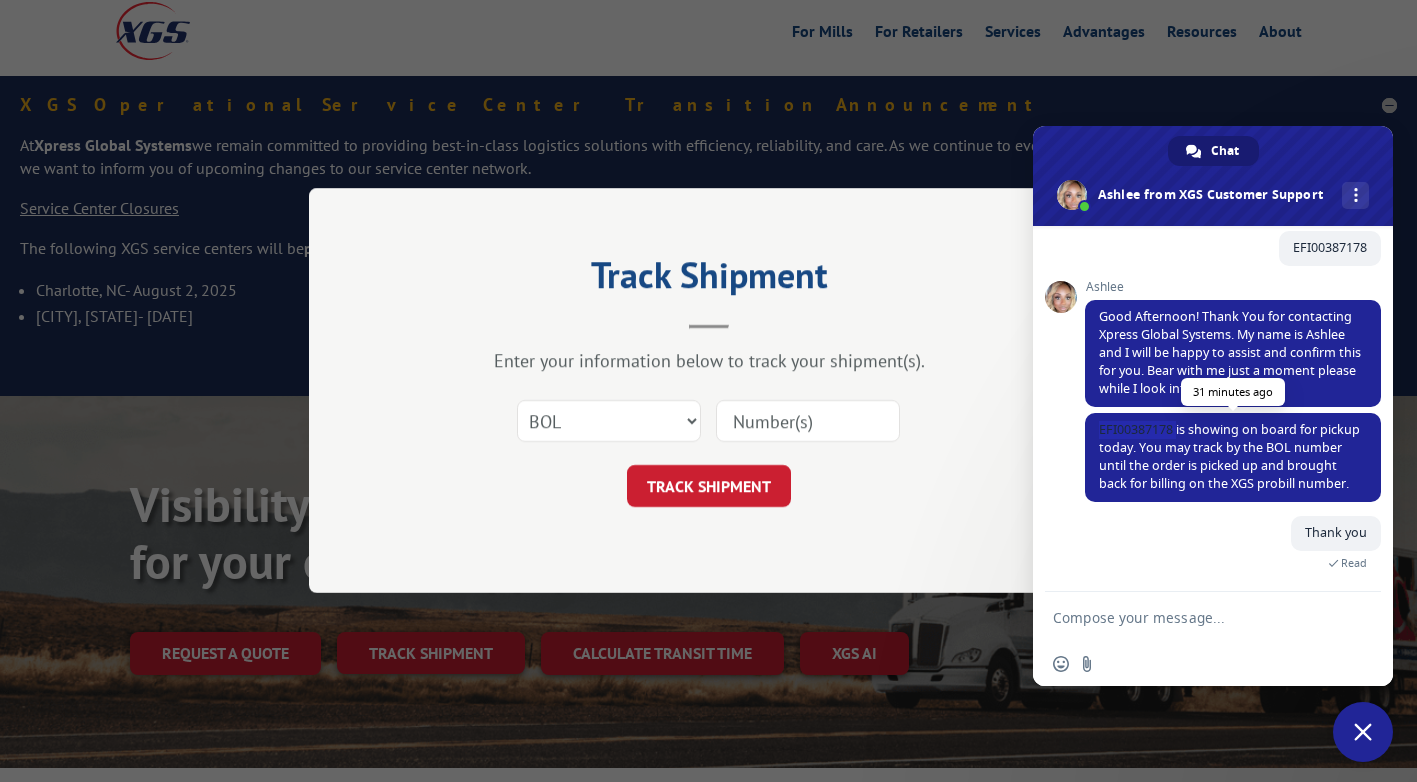 click on "EFI00387178 is showing on board for pickup today. You may track by the BOL number until the order is picked up and brought back for billing on the XGS probill number." at bounding box center [1229, 456] 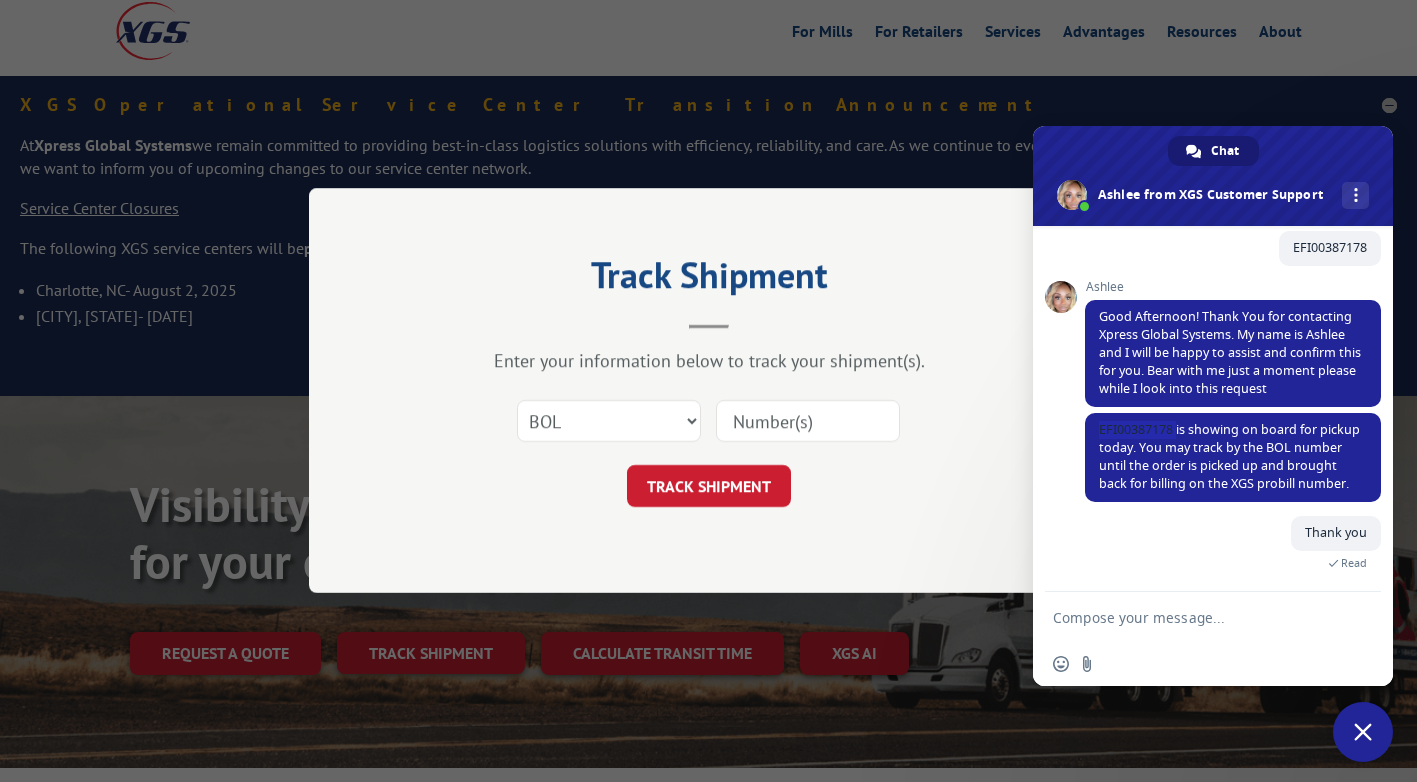 copy on "EFI00387178" 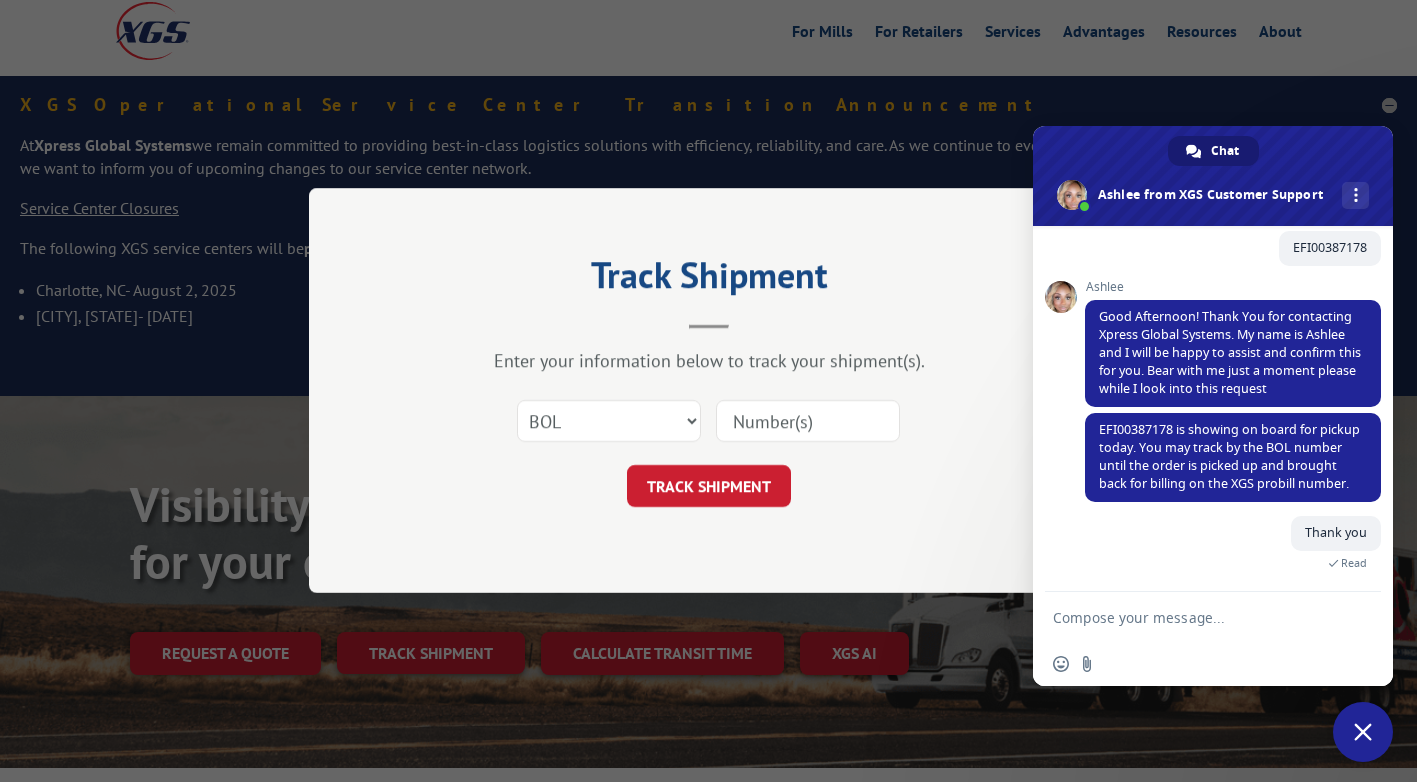 click at bounding box center [808, 422] 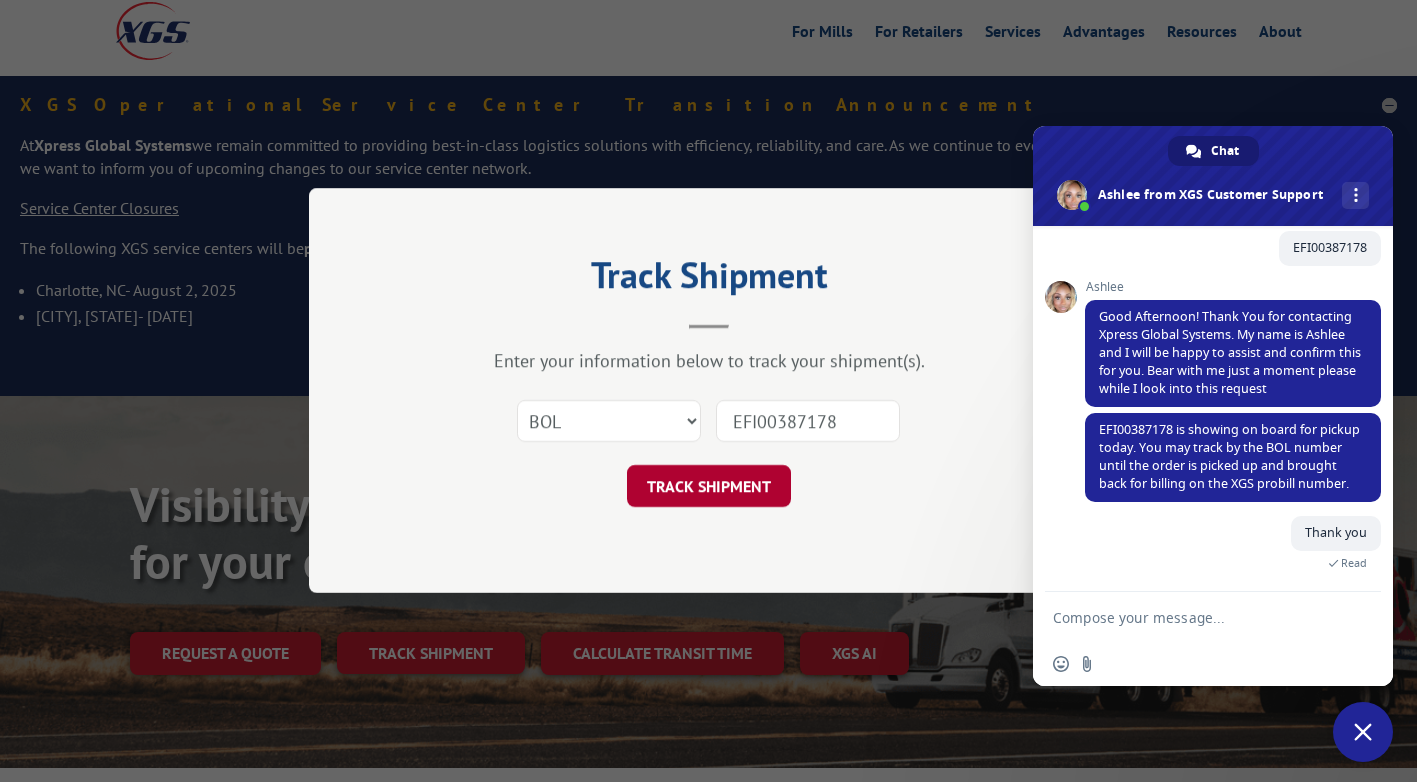 type on "EFI00387178" 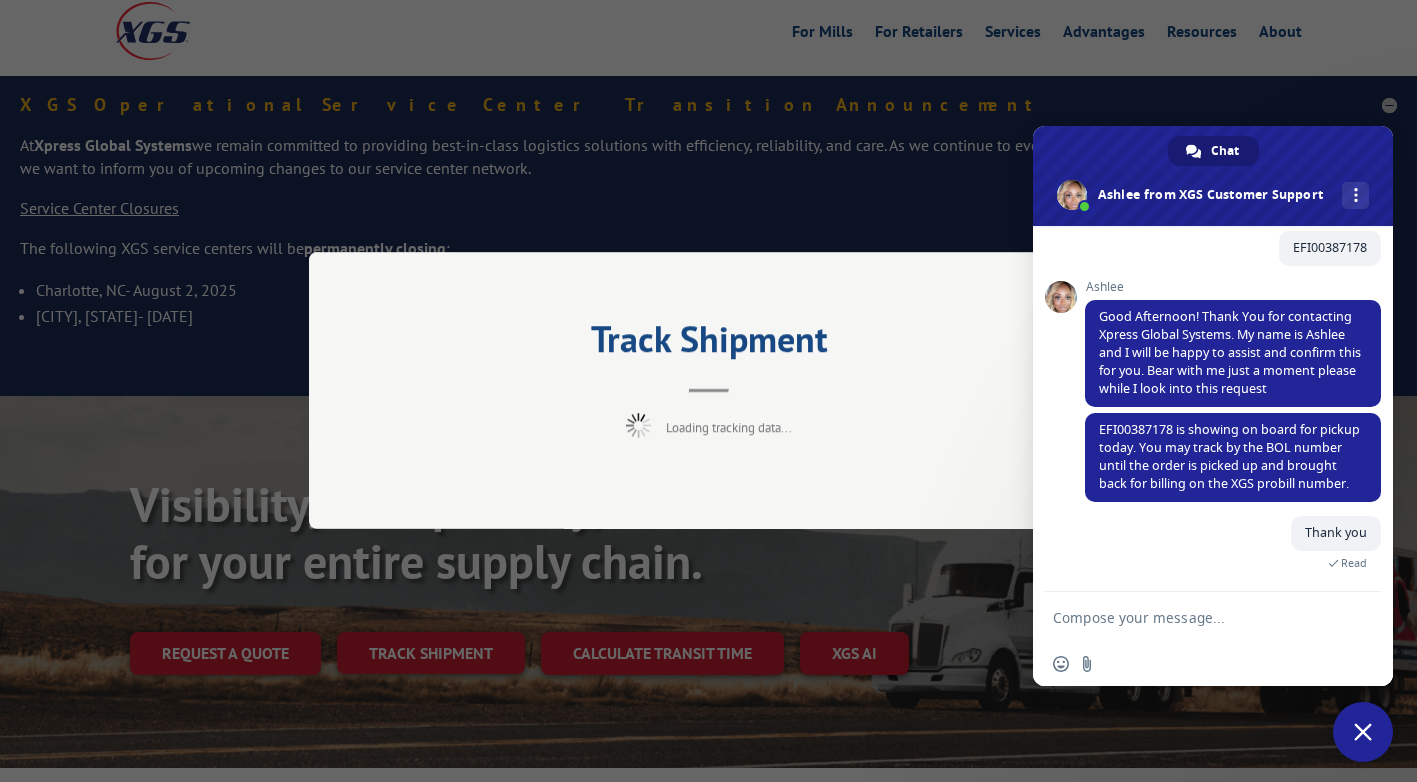 scroll, scrollTop: 394, scrollLeft: 0, axis: vertical 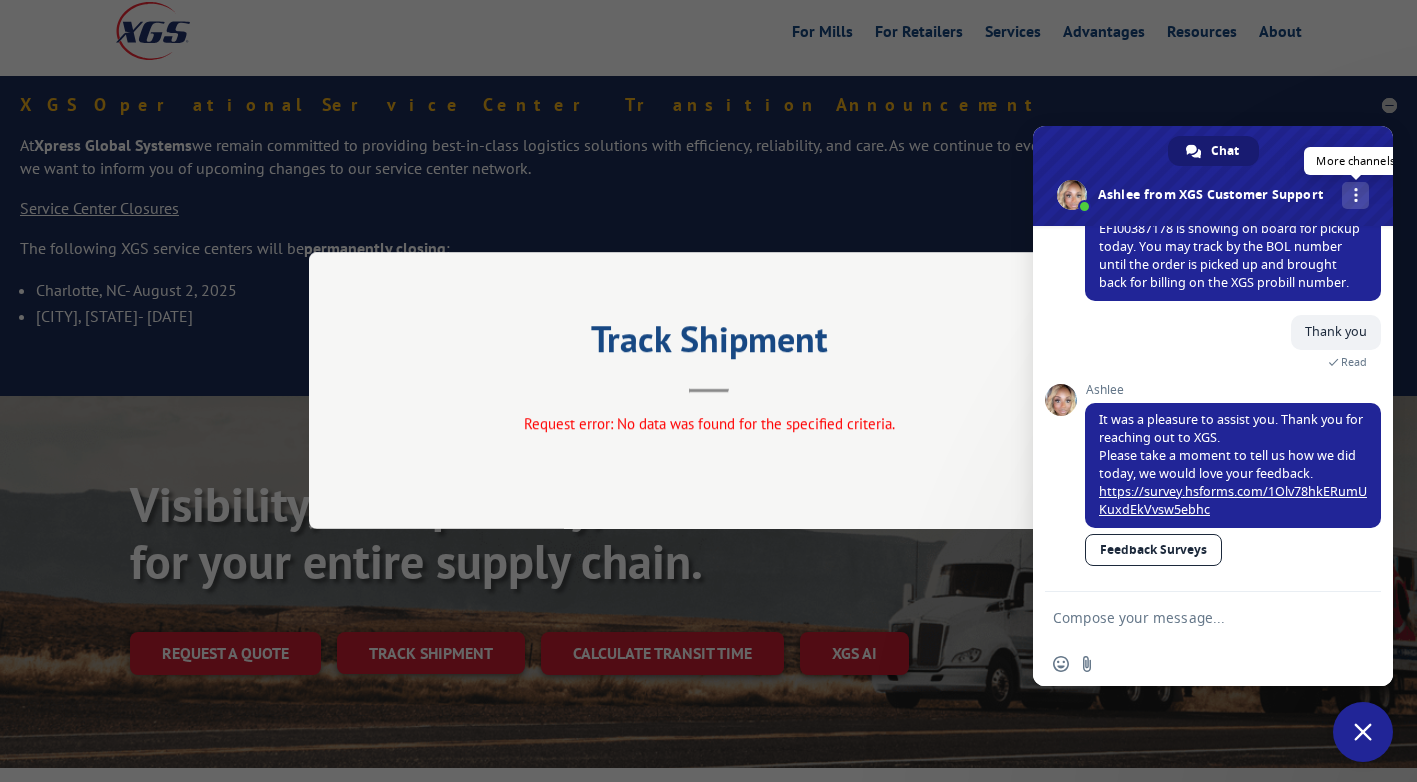 click at bounding box center (1356, 195) 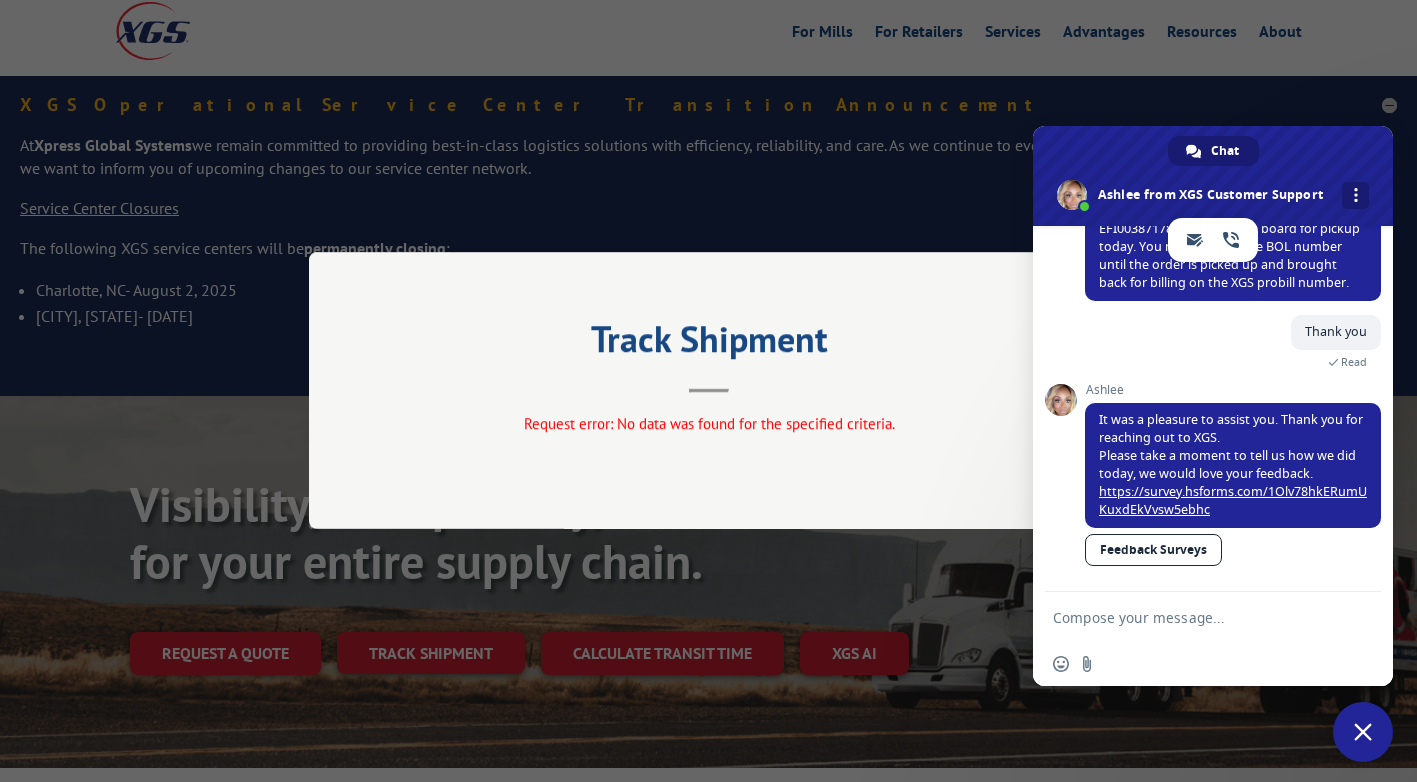 drag, startPoint x: 1376, startPoint y: 738, endPoint x: 1430, endPoint y: 739, distance: 54.00926 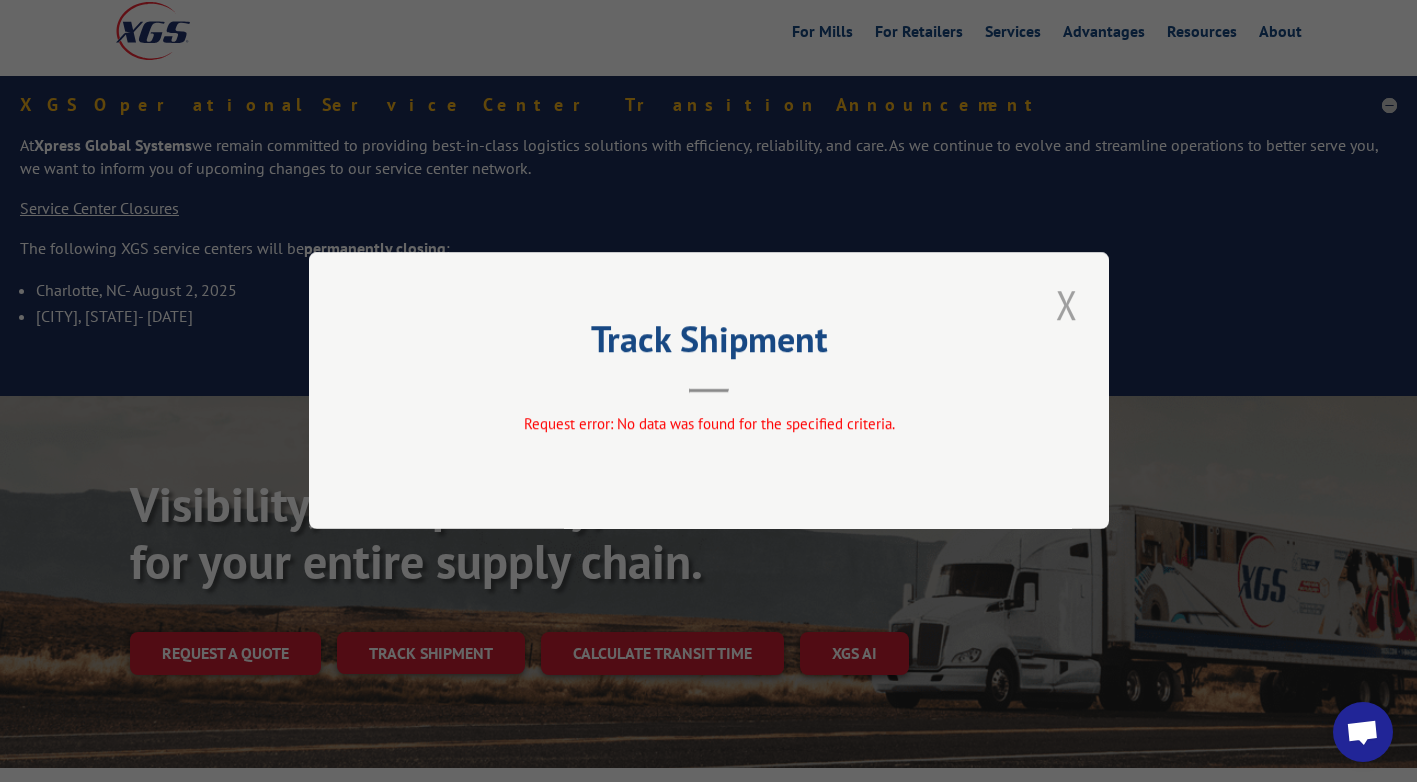 click at bounding box center [1067, 304] 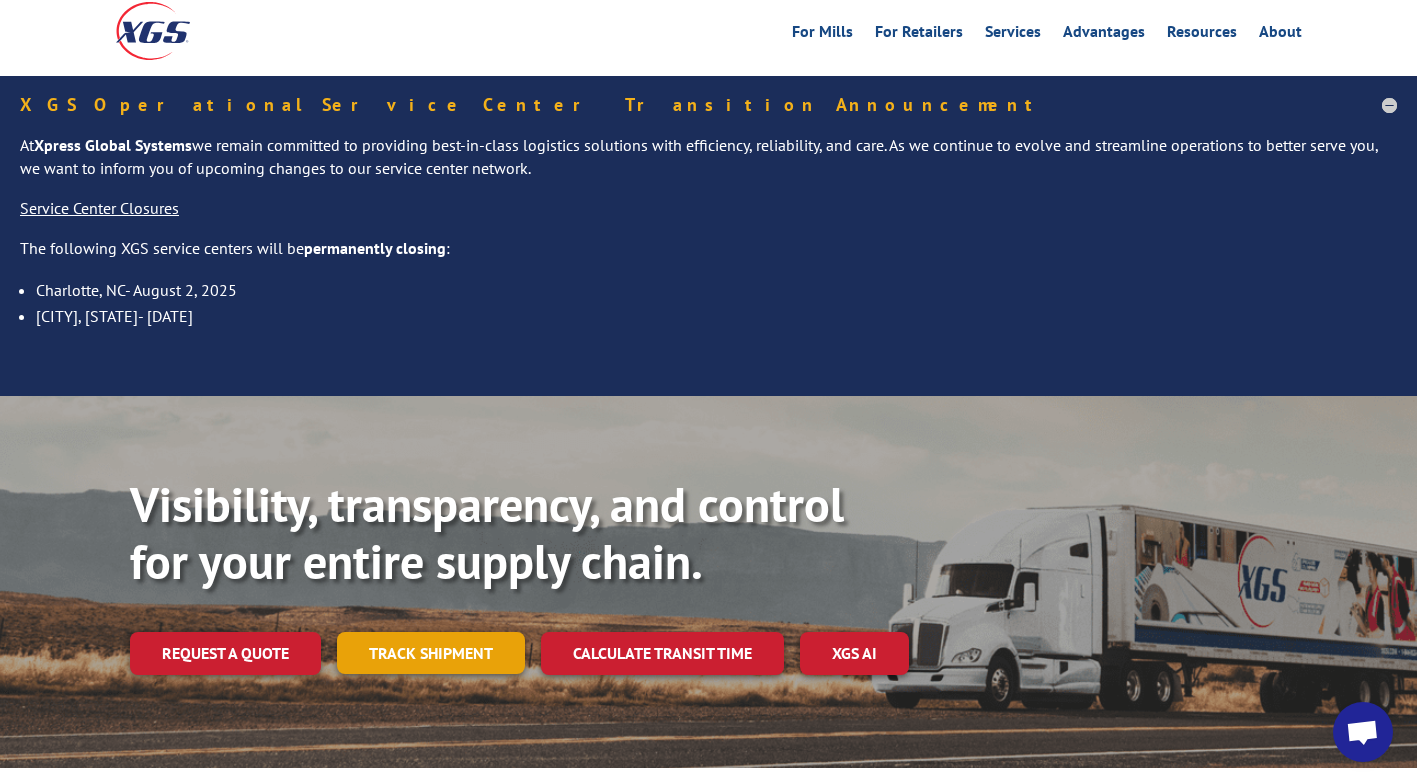 click on "Track shipment" at bounding box center [431, 653] 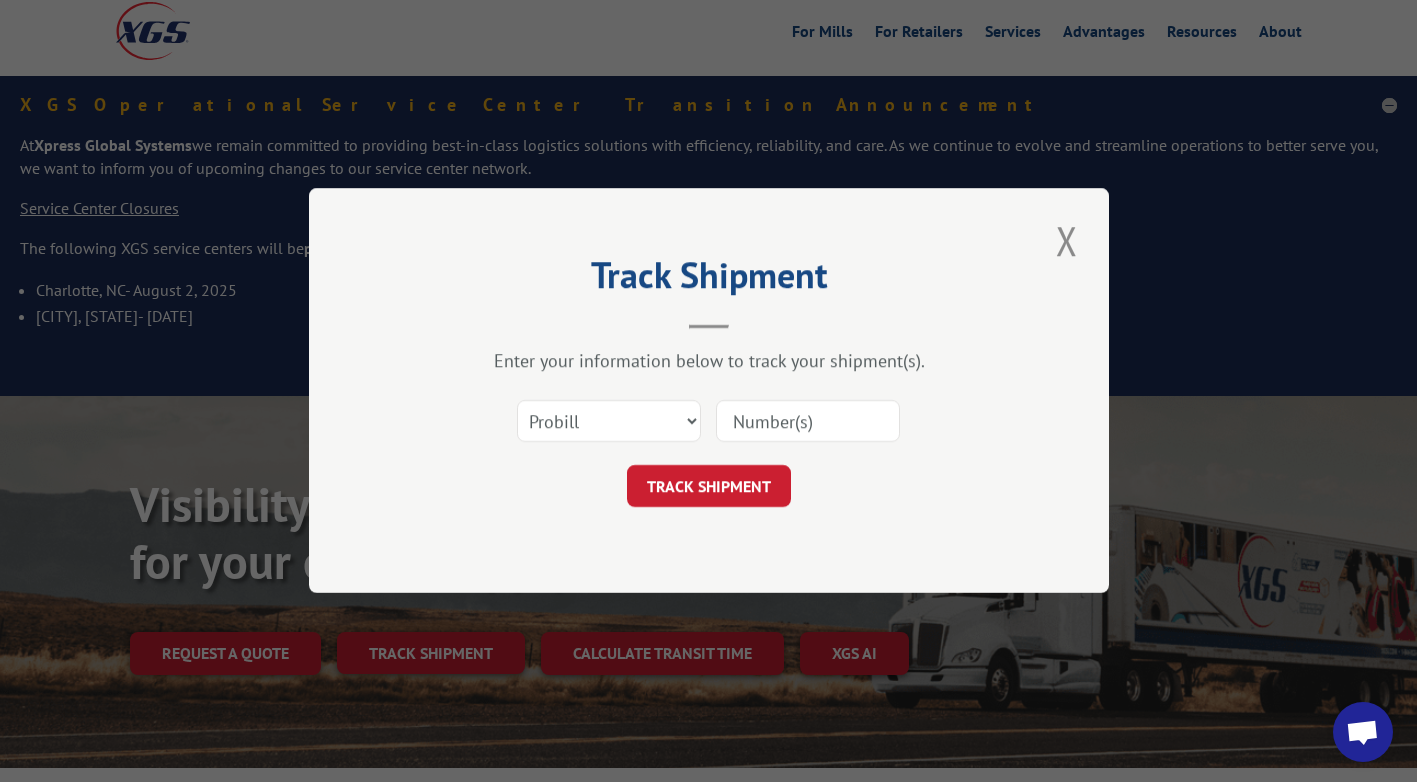 drag, startPoint x: 640, startPoint y: 398, endPoint x: 639, endPoint y: 431, distance: 33.01515 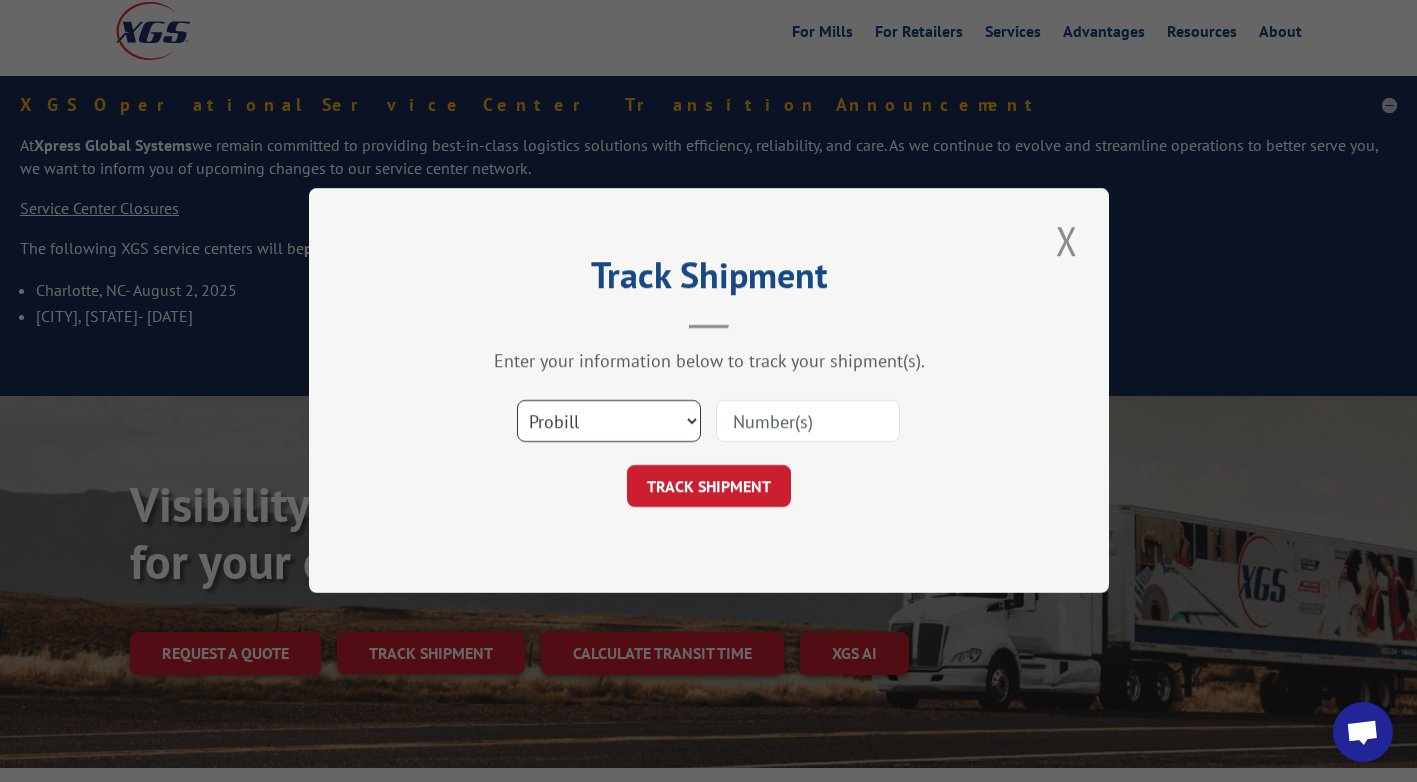 click on "Select category... Probill BOL PO" at bounding box center [609, 422] 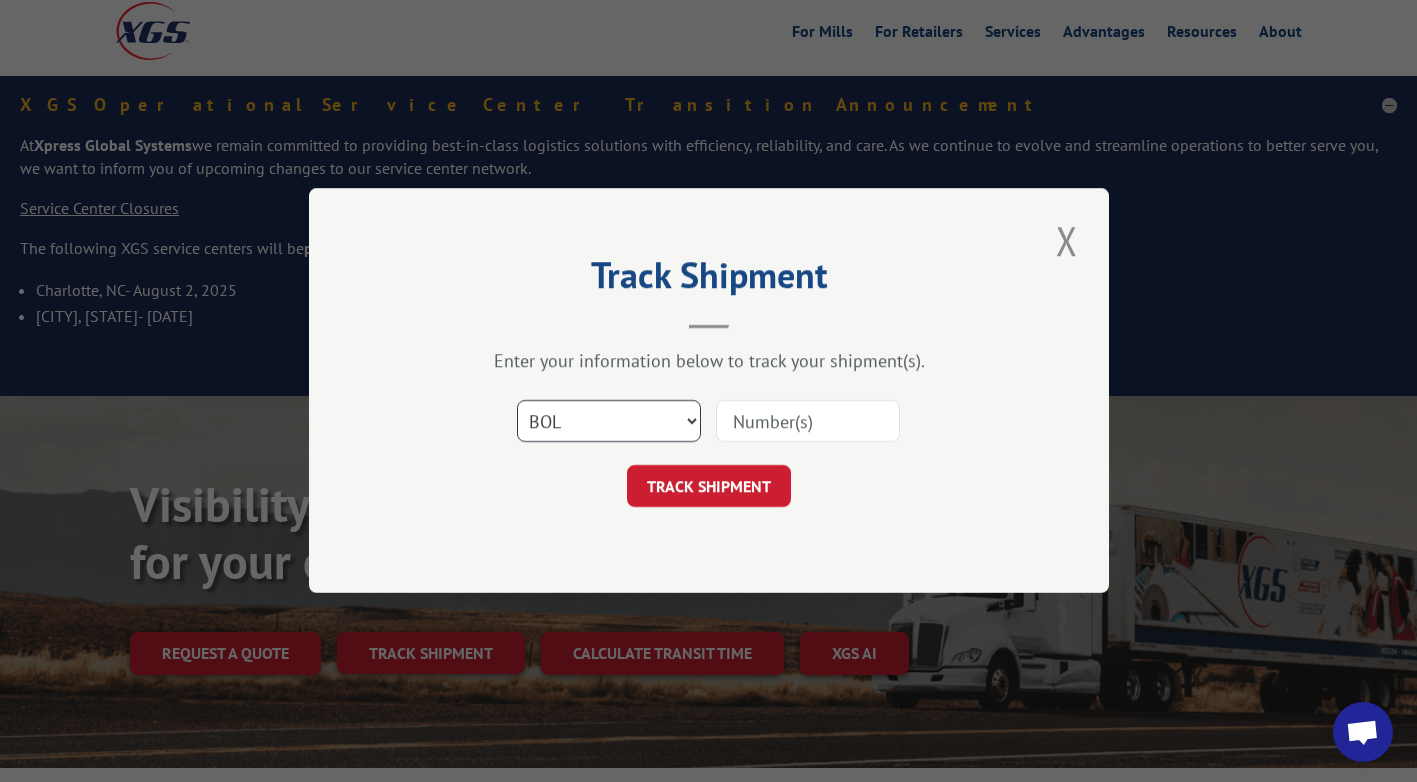 click on "Select category... Probill BOL PO" at bounding box center [609, 422] 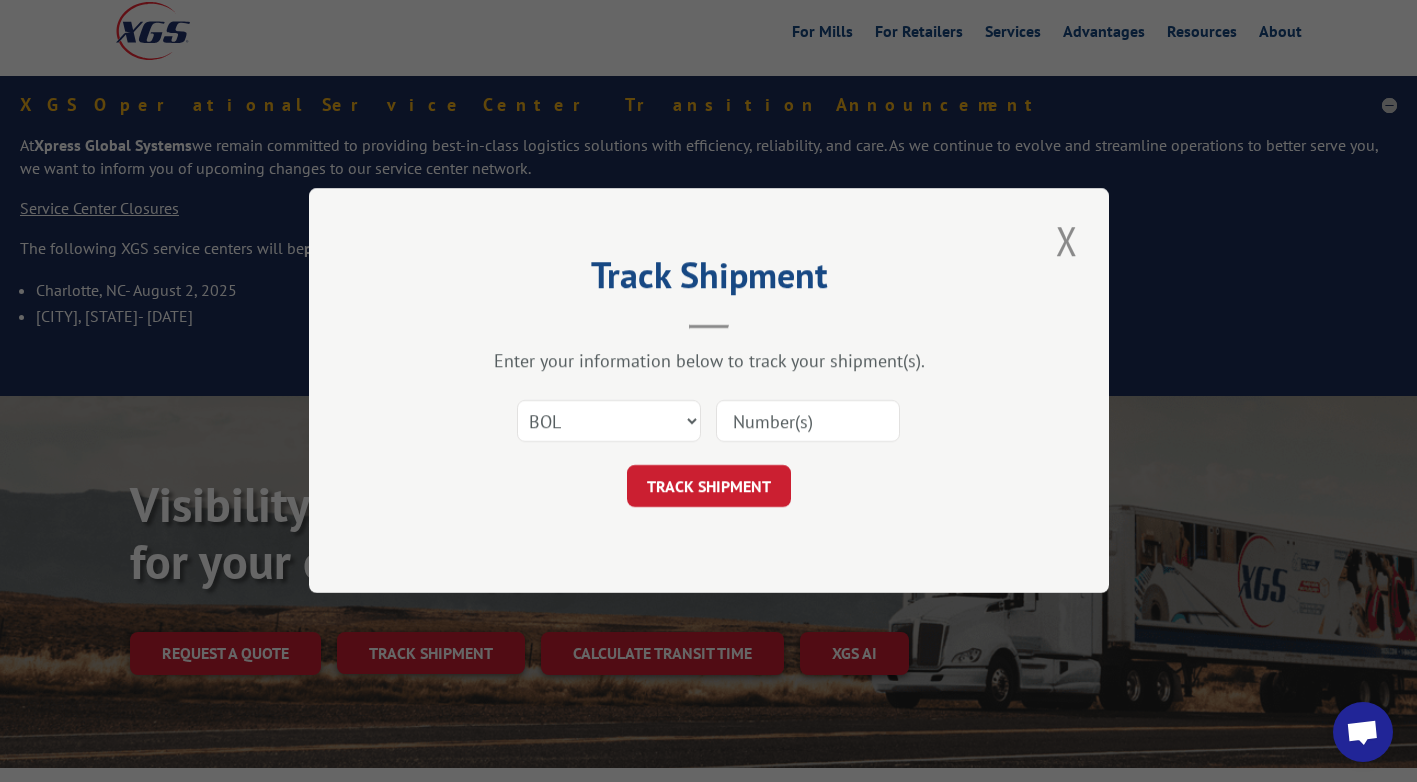 click on "Select category... Probill BOL PO" at bounding box center [709, 422] 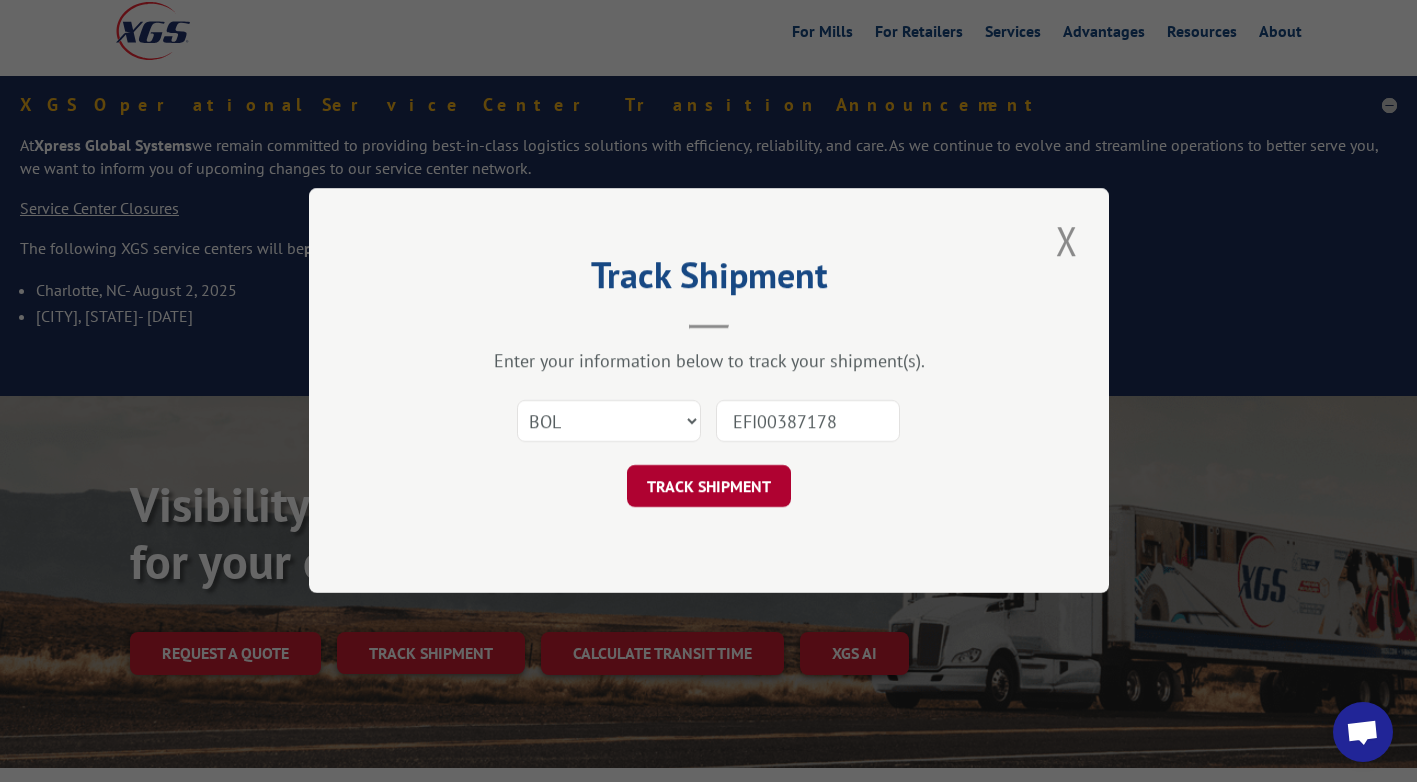 type on "EFI00387178" 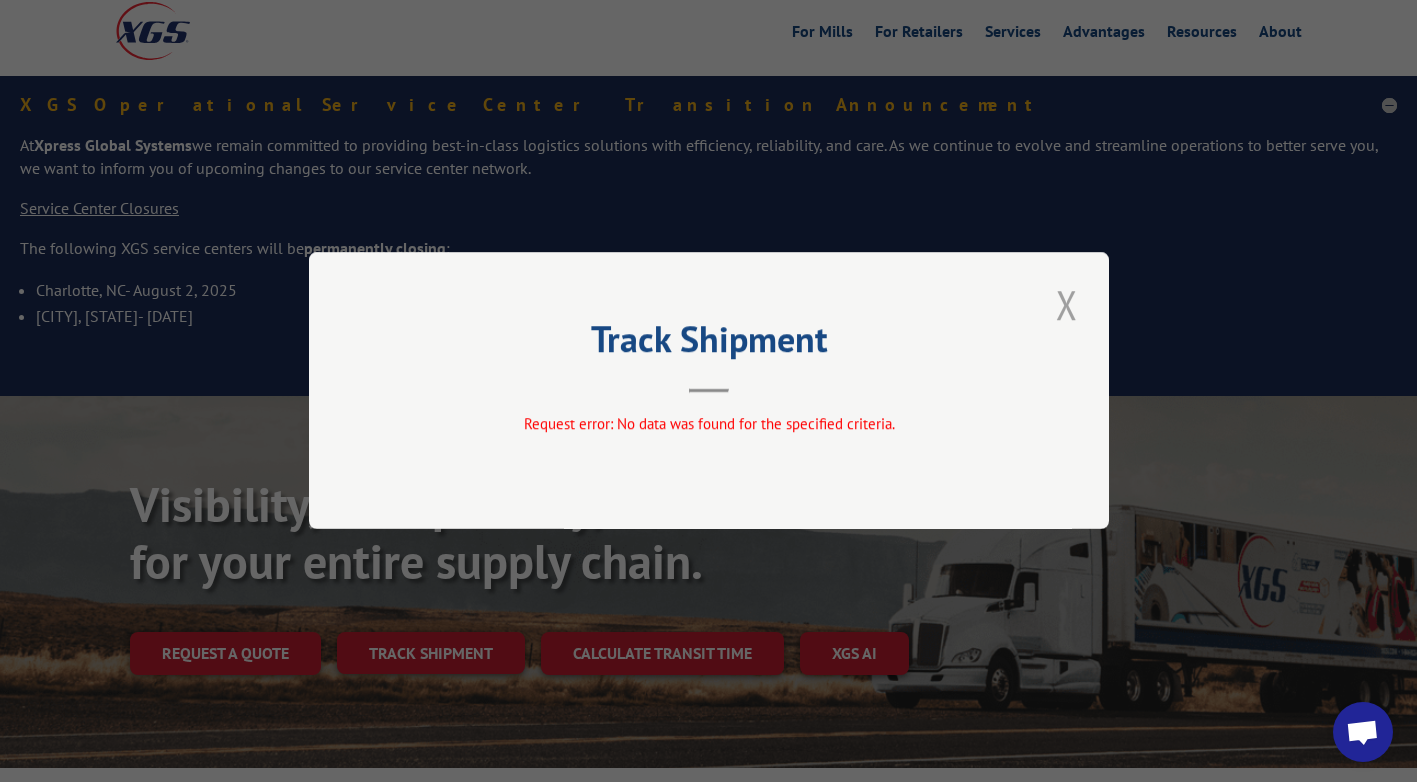 click at bounding box center (1067, 304) 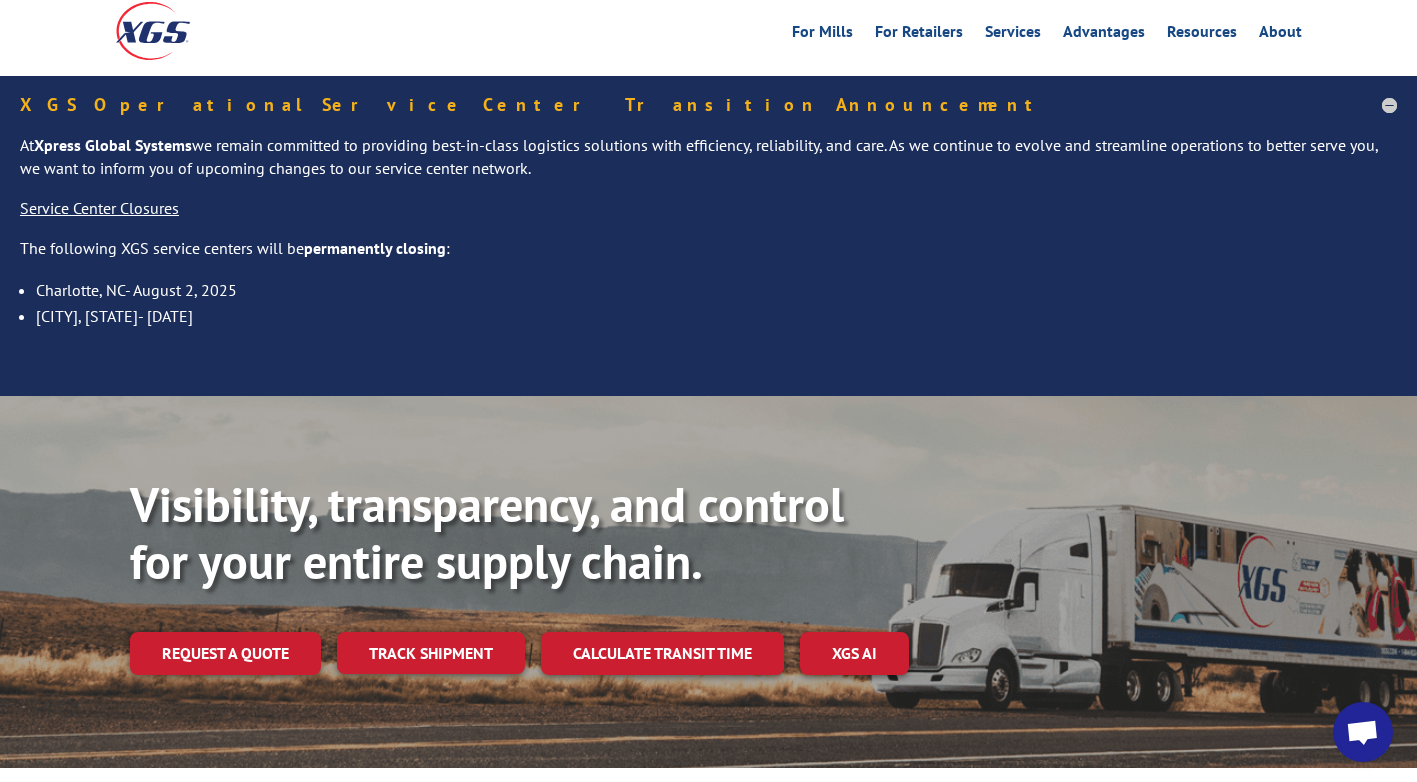 drag, startPoint x: 452, startPoint y: 600, endPoint x: 464, endPoint y: 600, distance: 12 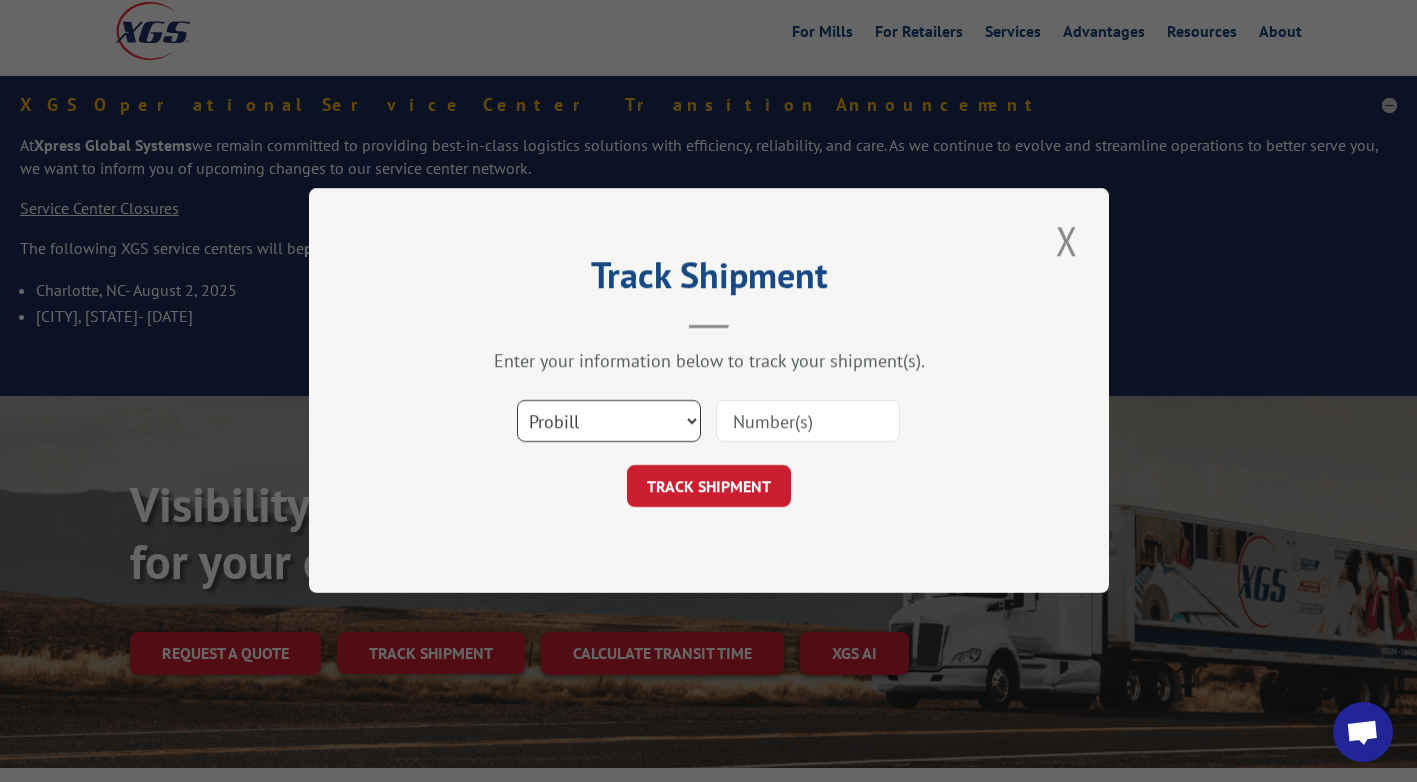 click on "Select category... Probill BOL PO" at bounding box center [609, 422] 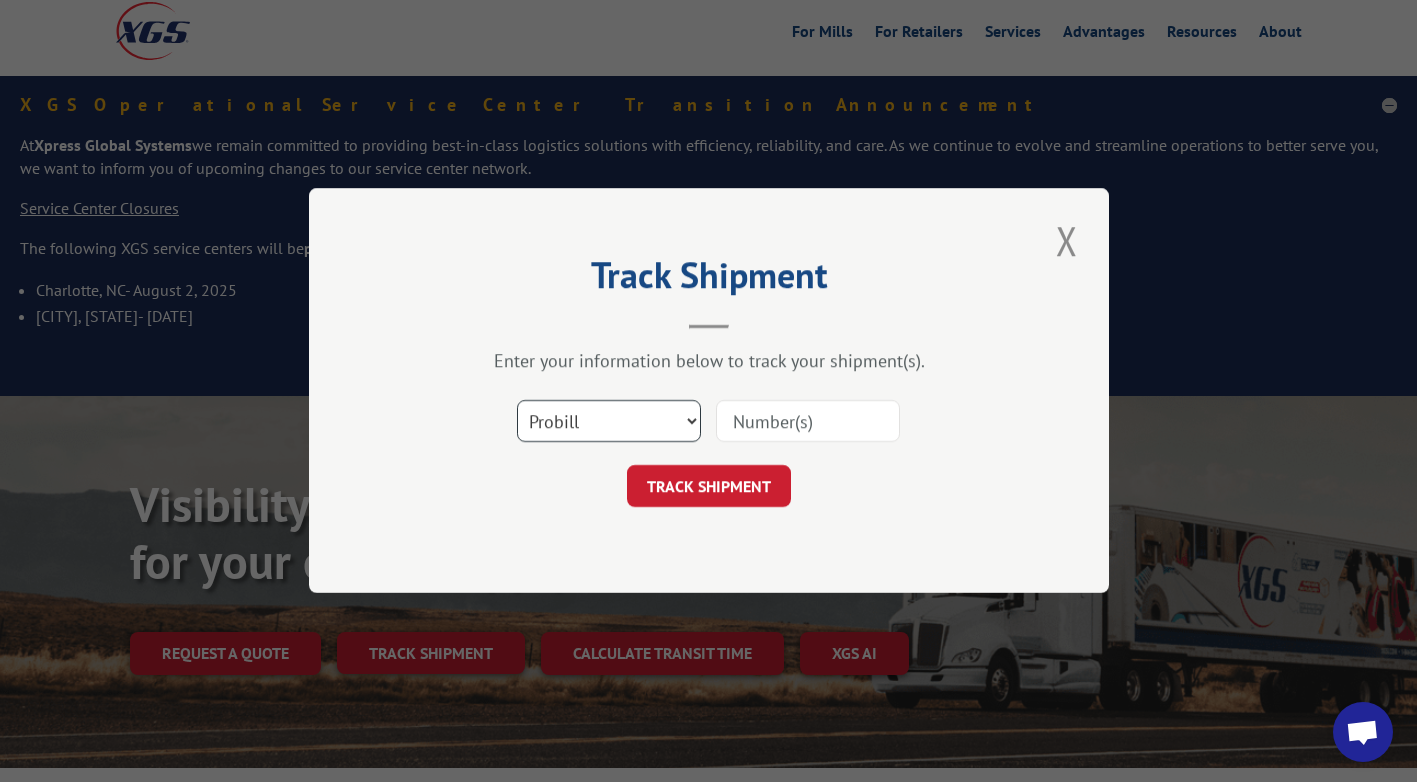 select on "bol" 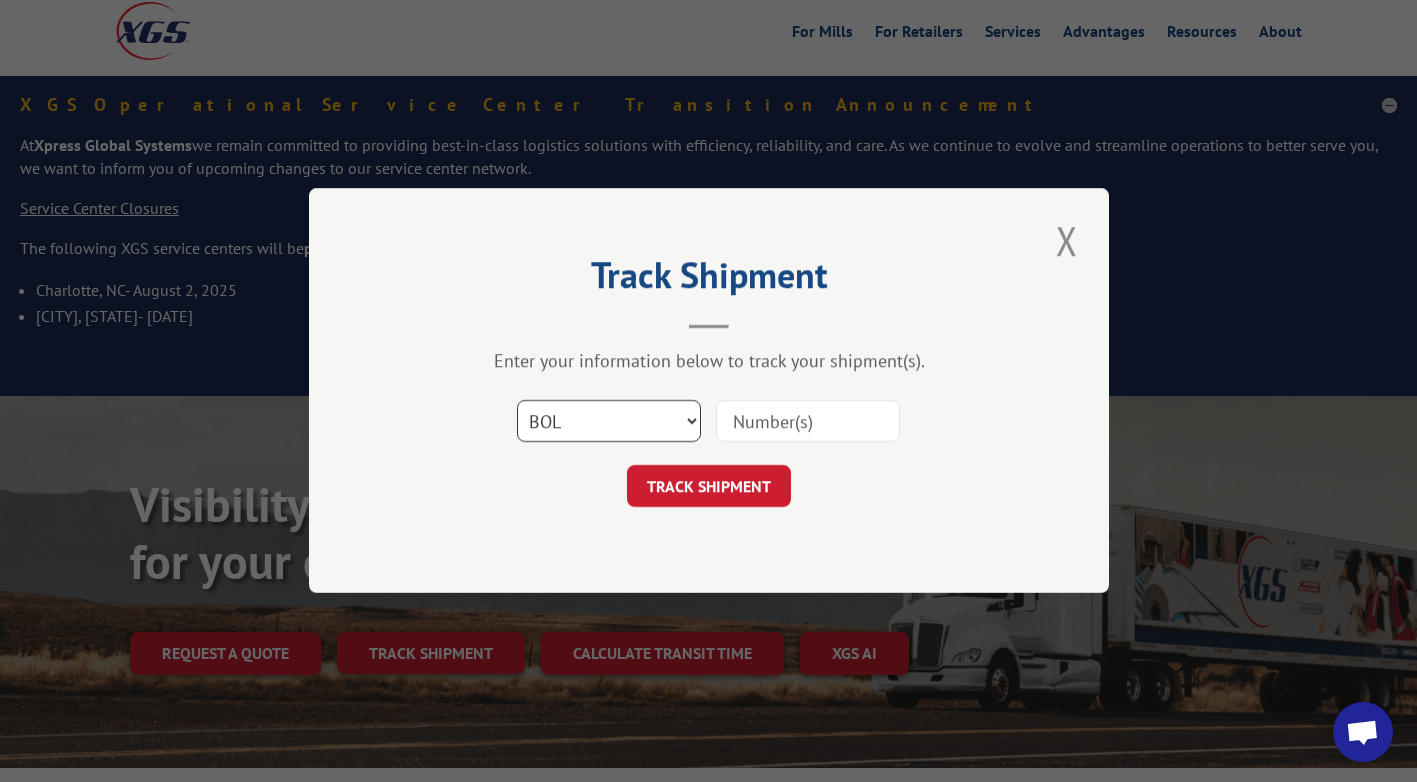click on "Select category... Probill BOL PO" at bounding box center [609, 422] 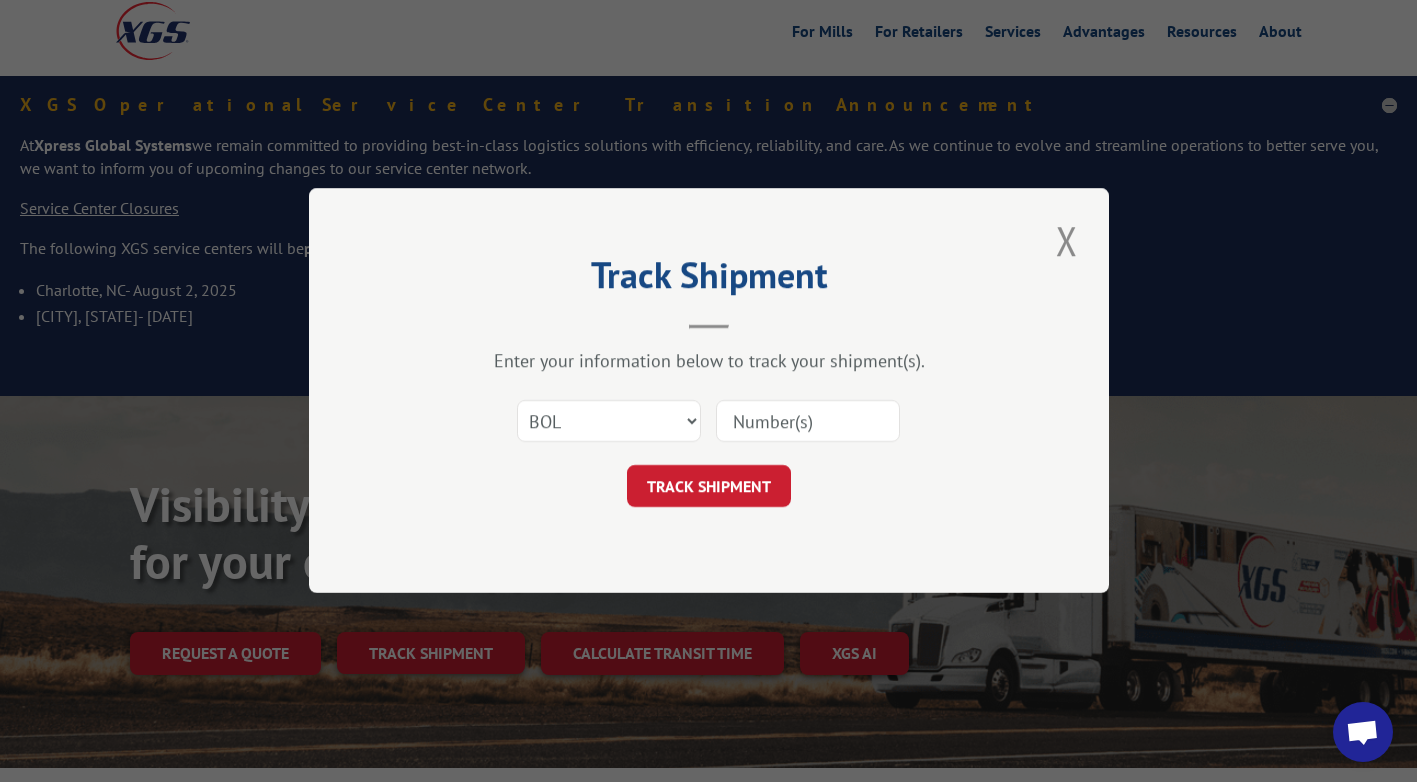 click at bounding box center [808, 422] 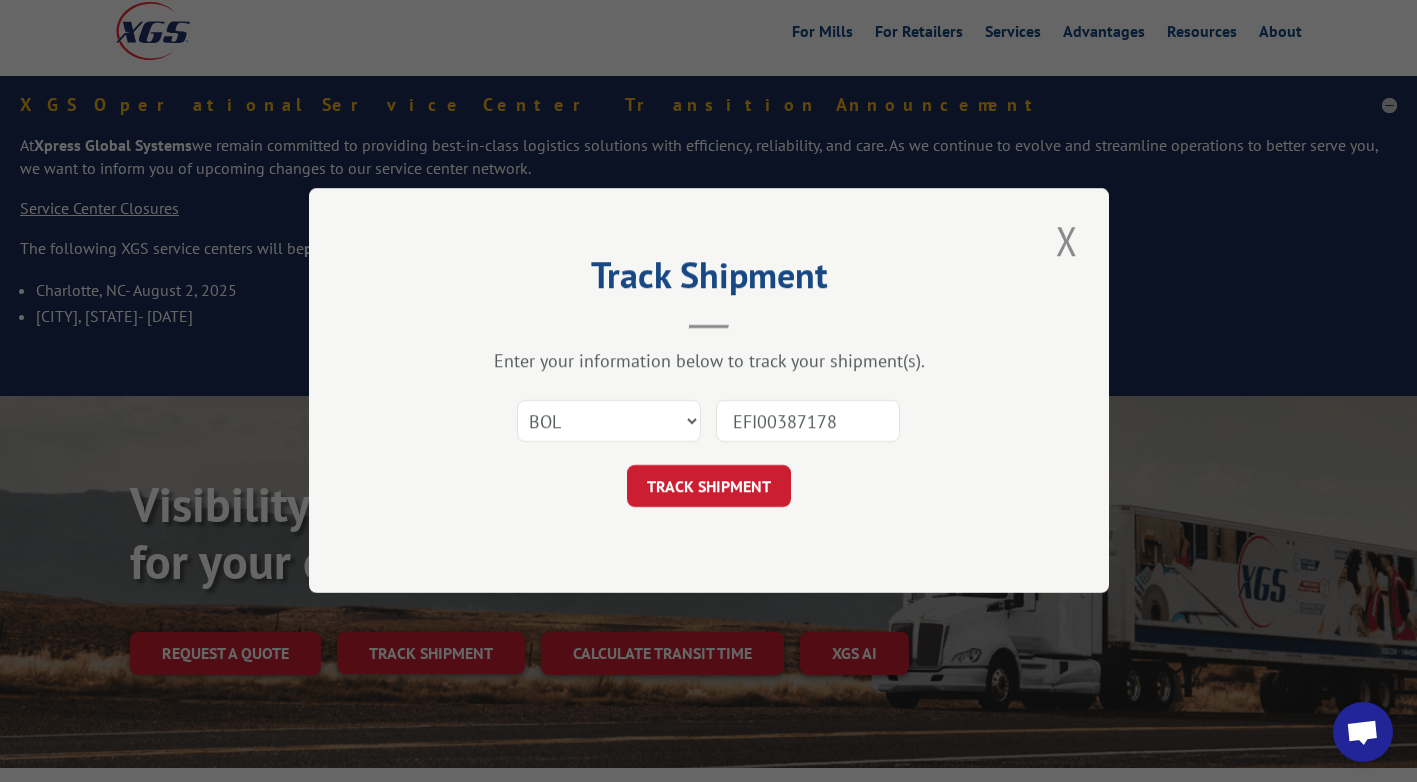 drag, startPoint x: 757, startPoint y: 423, endPoint x: 770, endPoint y: 433, distance: 16.40122 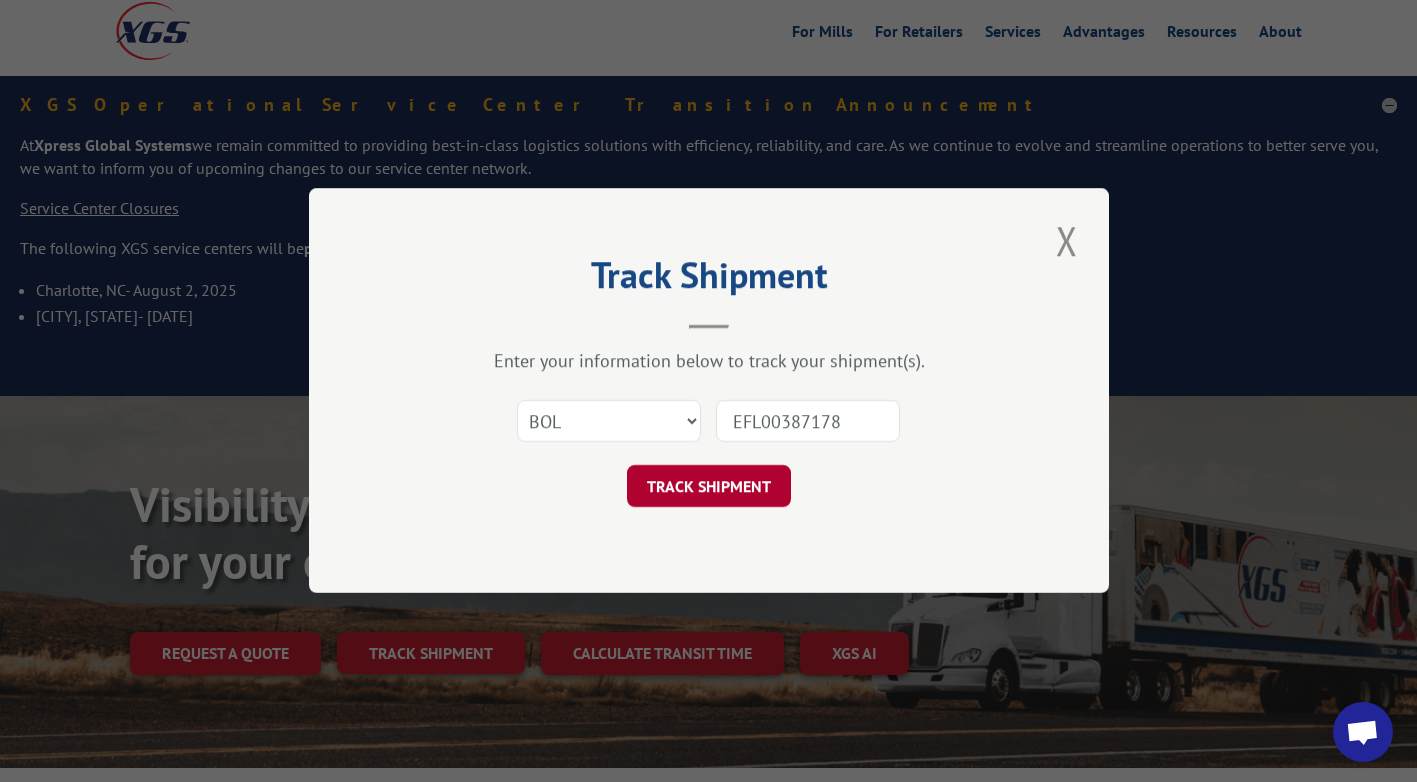 type on "EFL00387178" 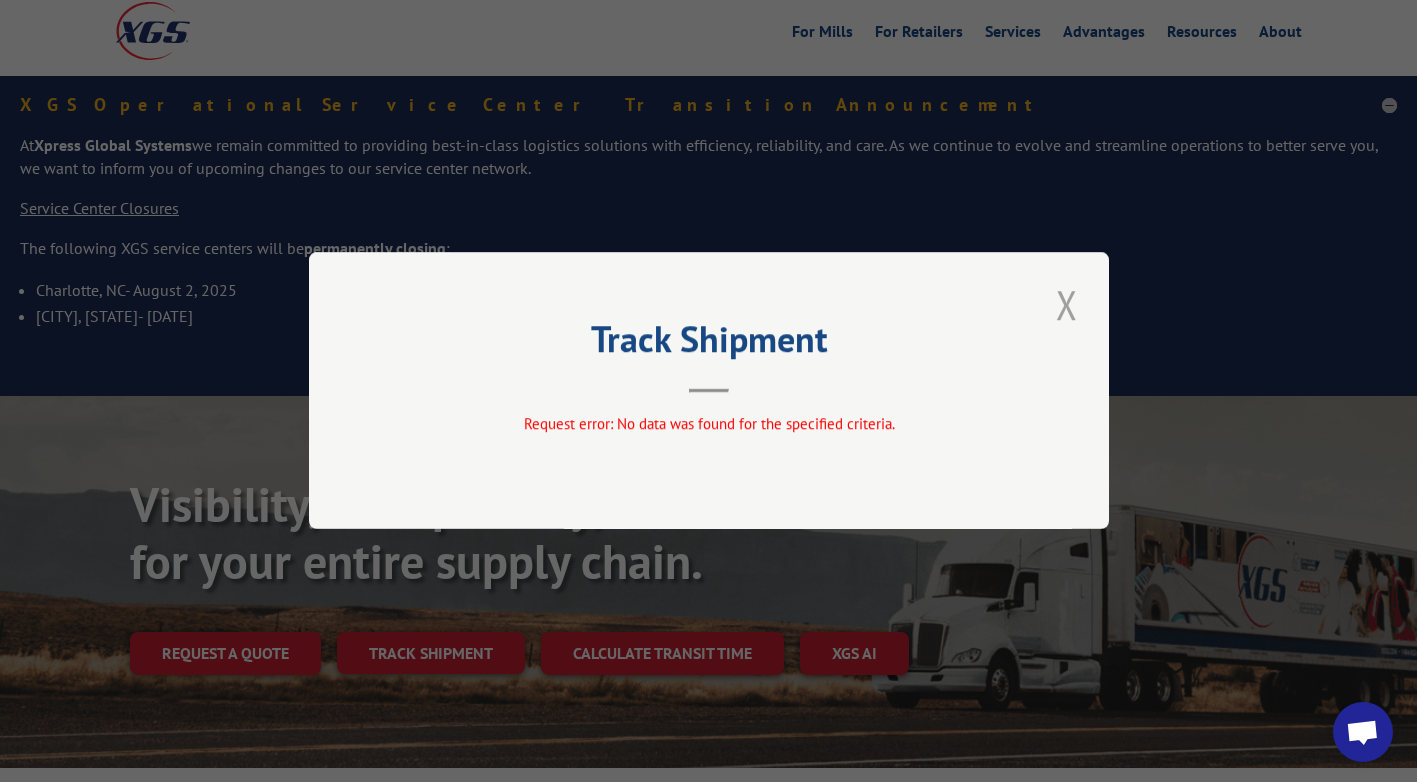 click at bounding box center (1067, 304) 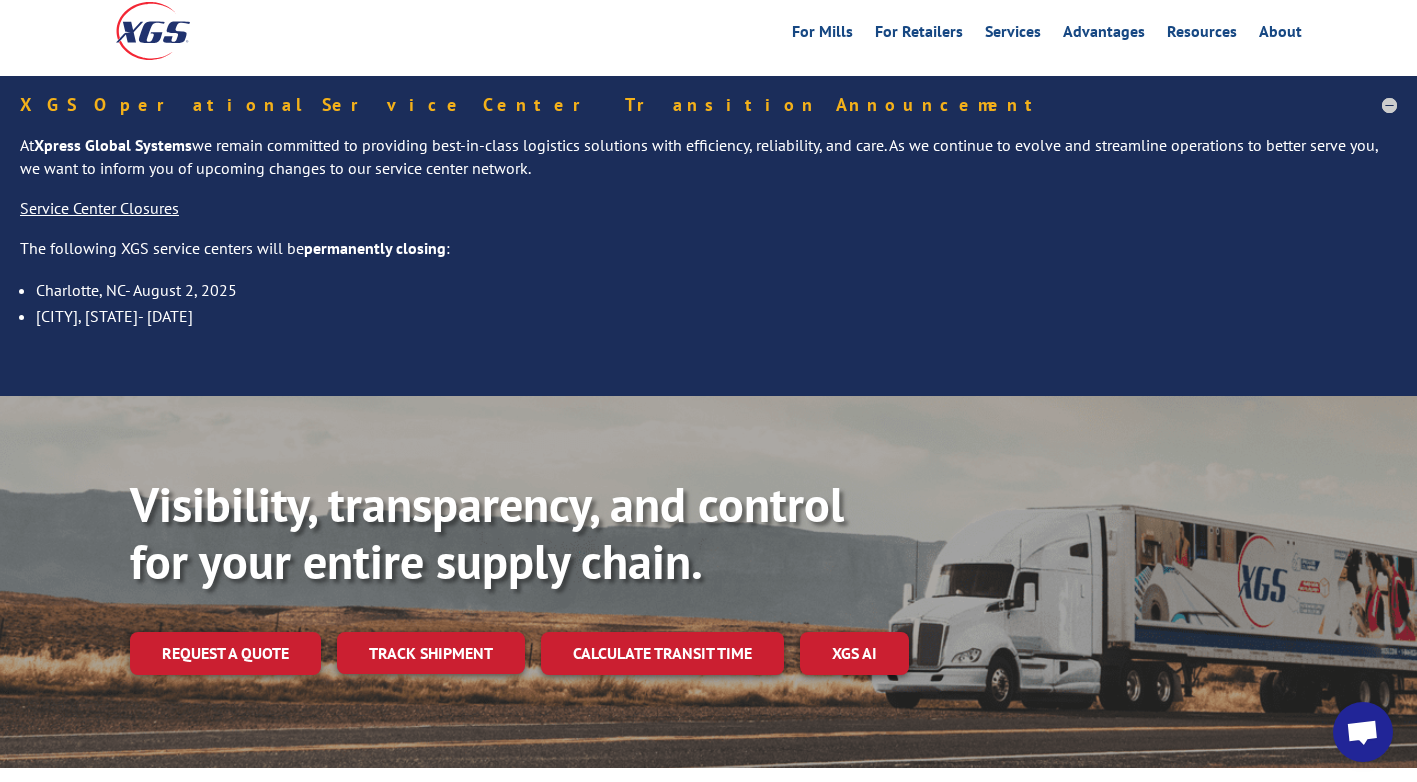 click on "Track shipment" at bounding box center [431, 653] 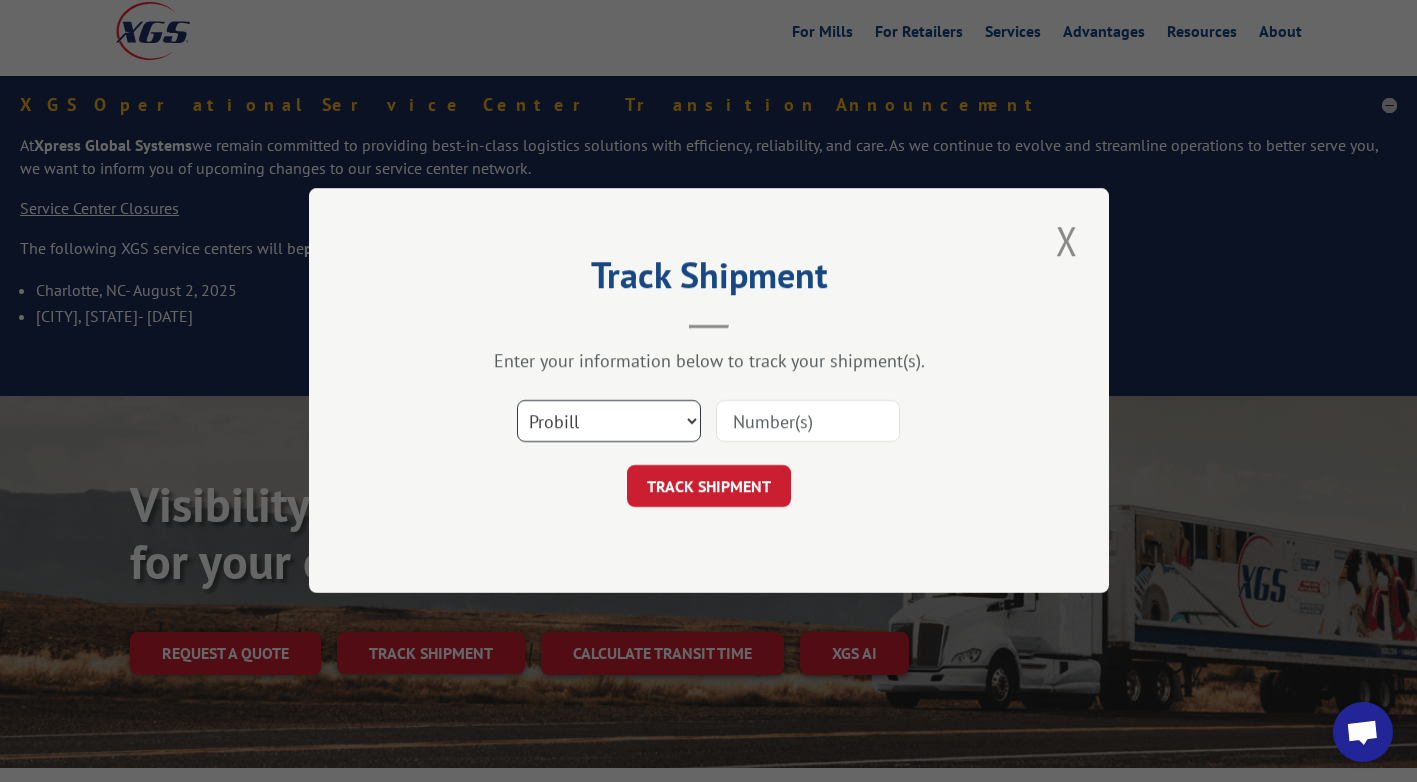 click on "Select category... Probill BOL PO" at bounding box center (609, 422) 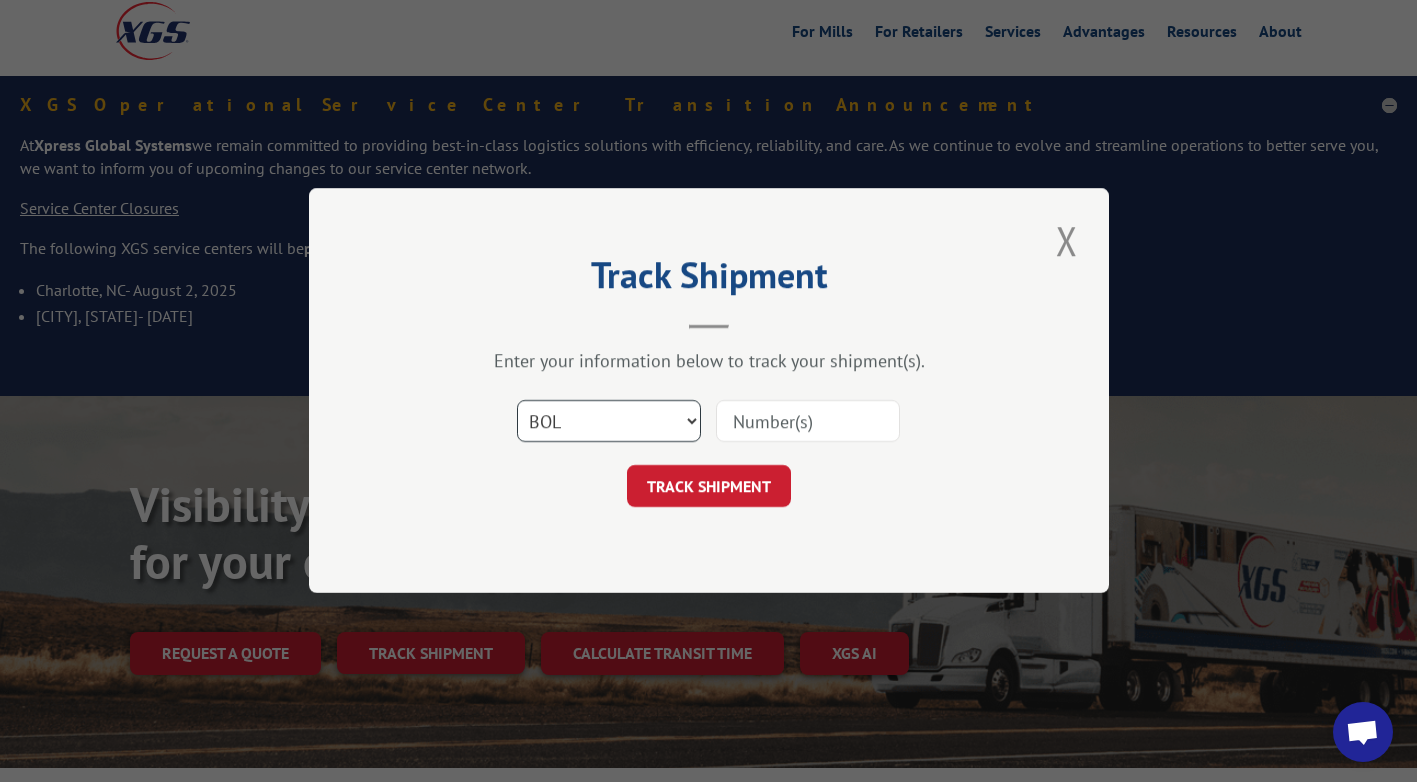 click on "Select category... Probill BOL PO" at bounding box center (609, 422) 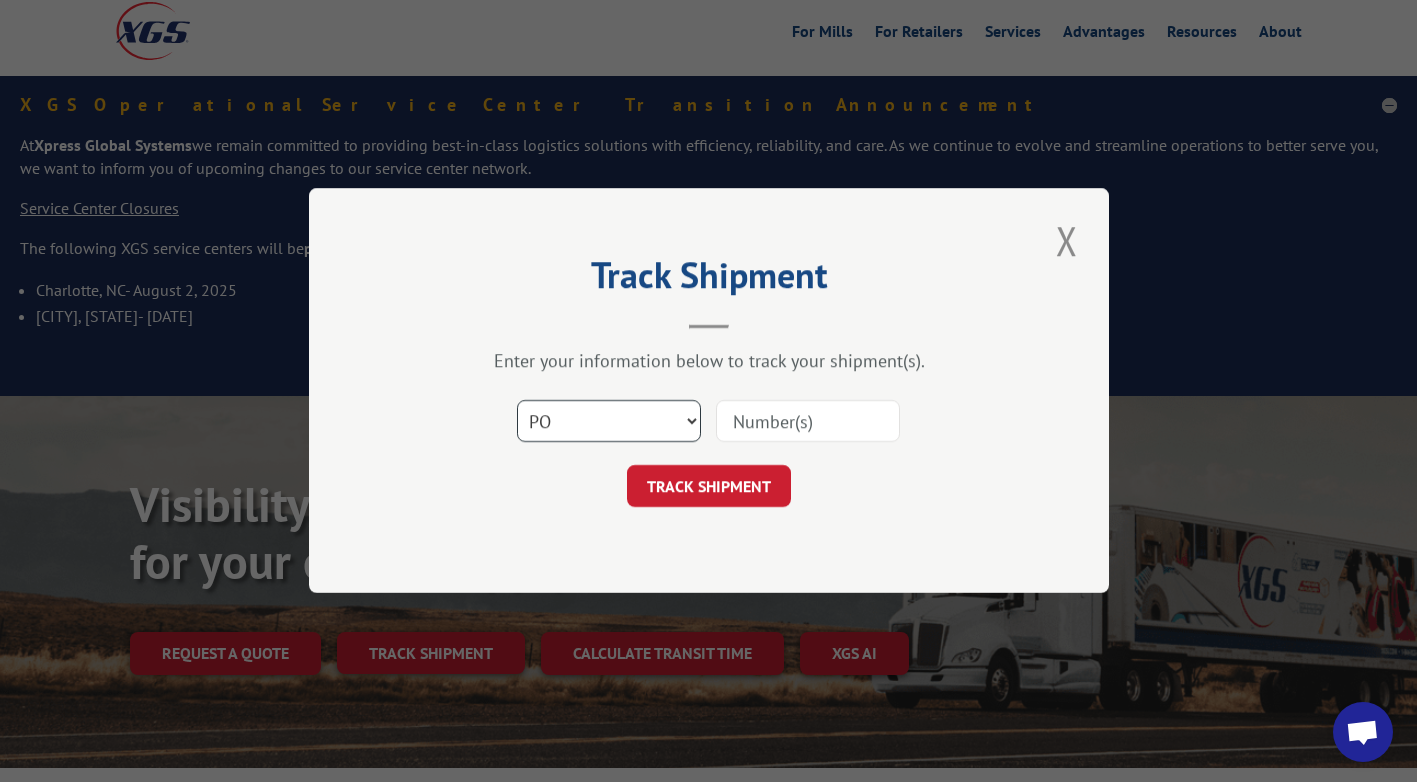 click on "Select category... Probill BOL PO" at bounding box center [609, 422] 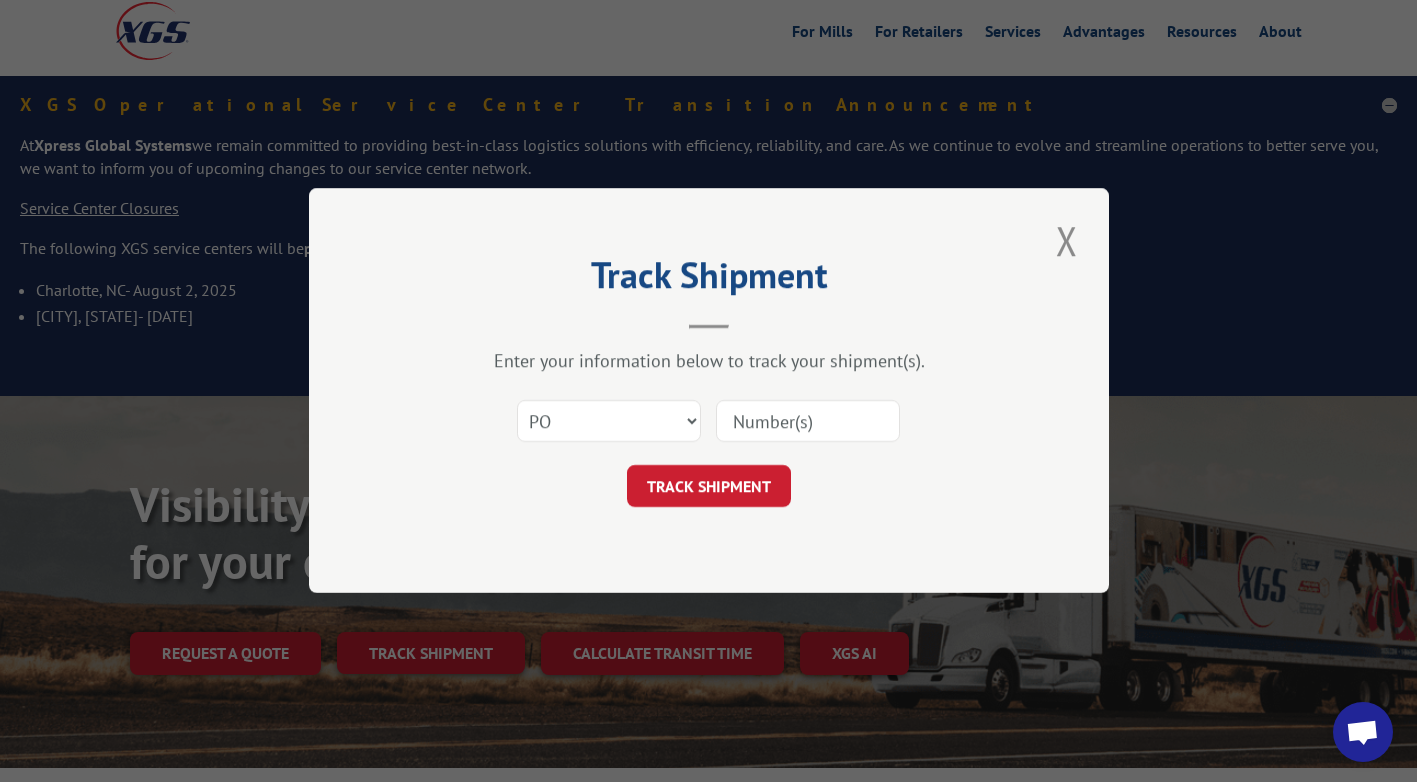 click at bounding box center (808, 422) 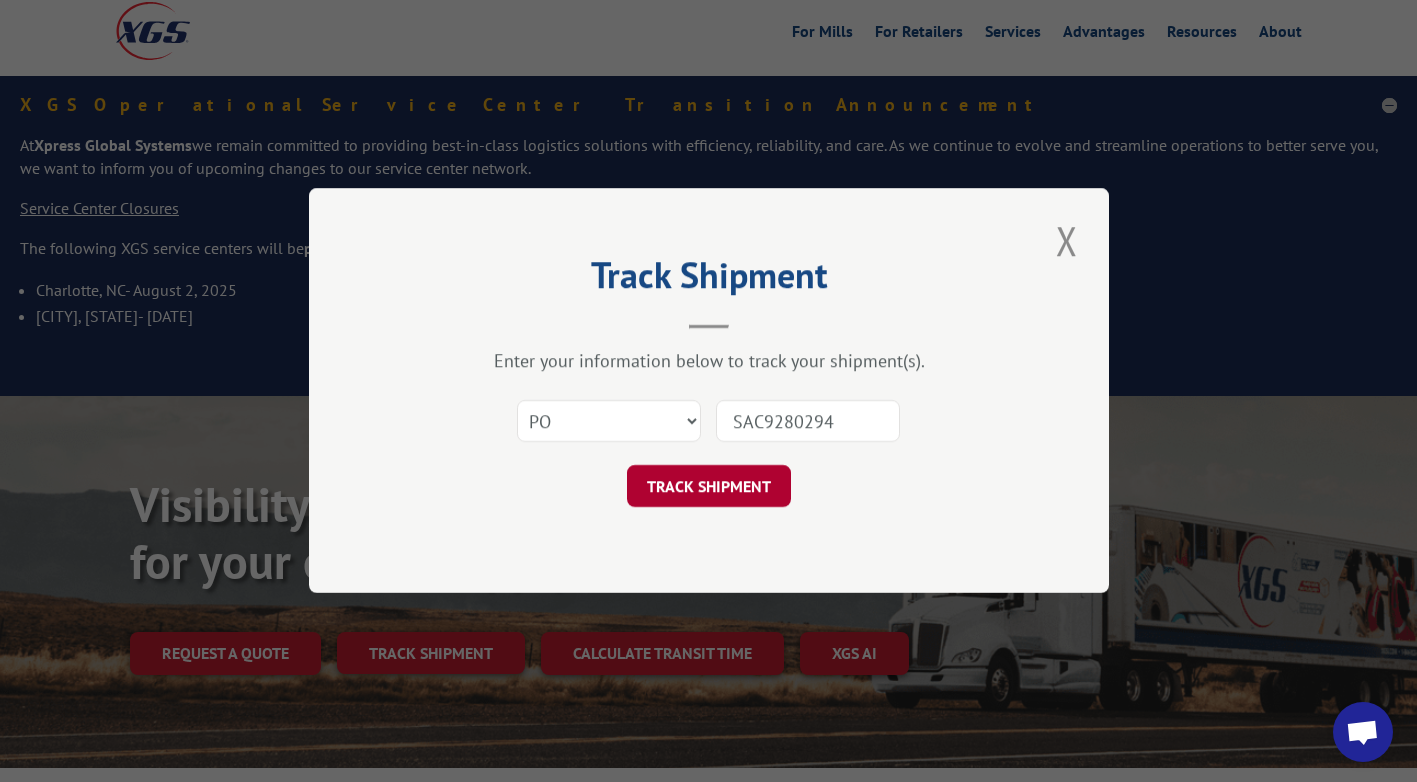 type on "SAC9280294" 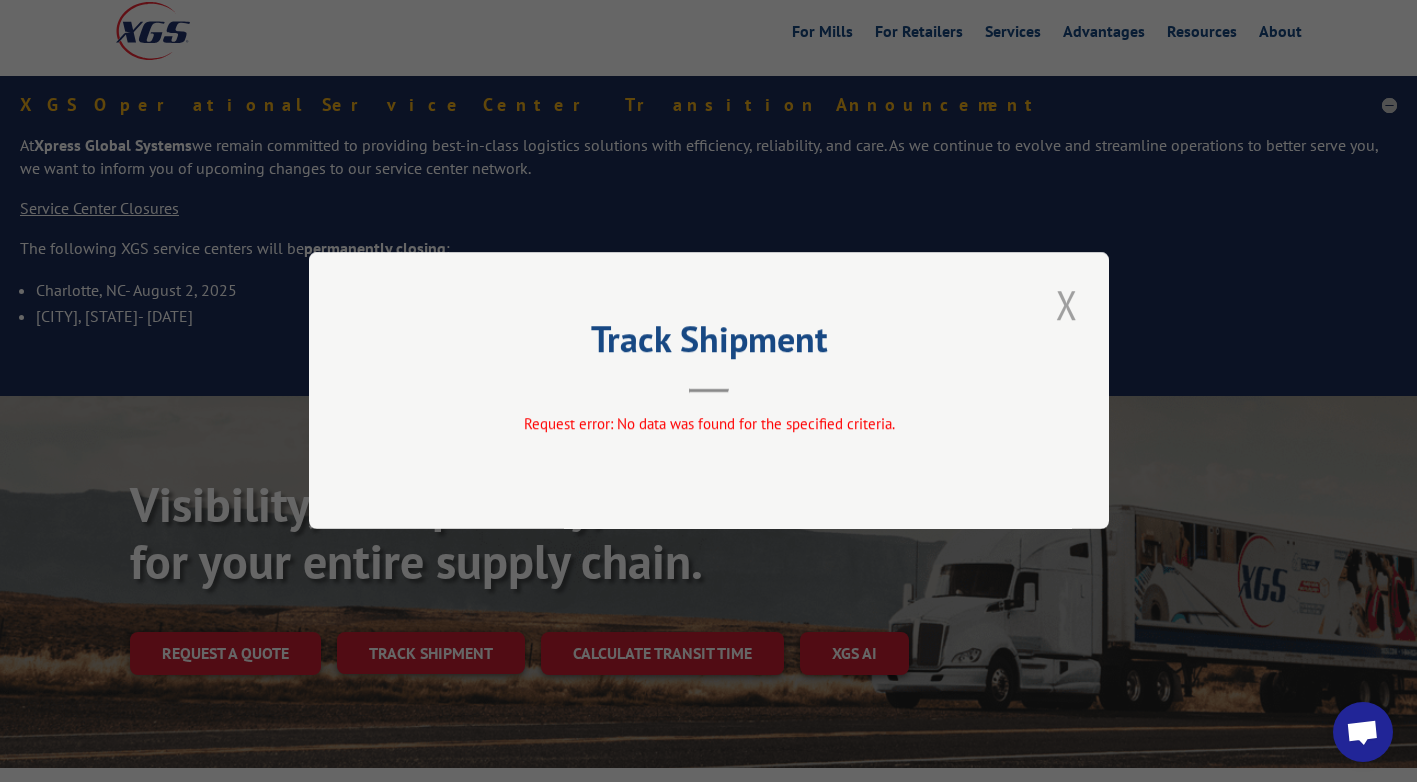 click at bounding box center (1067, 304) 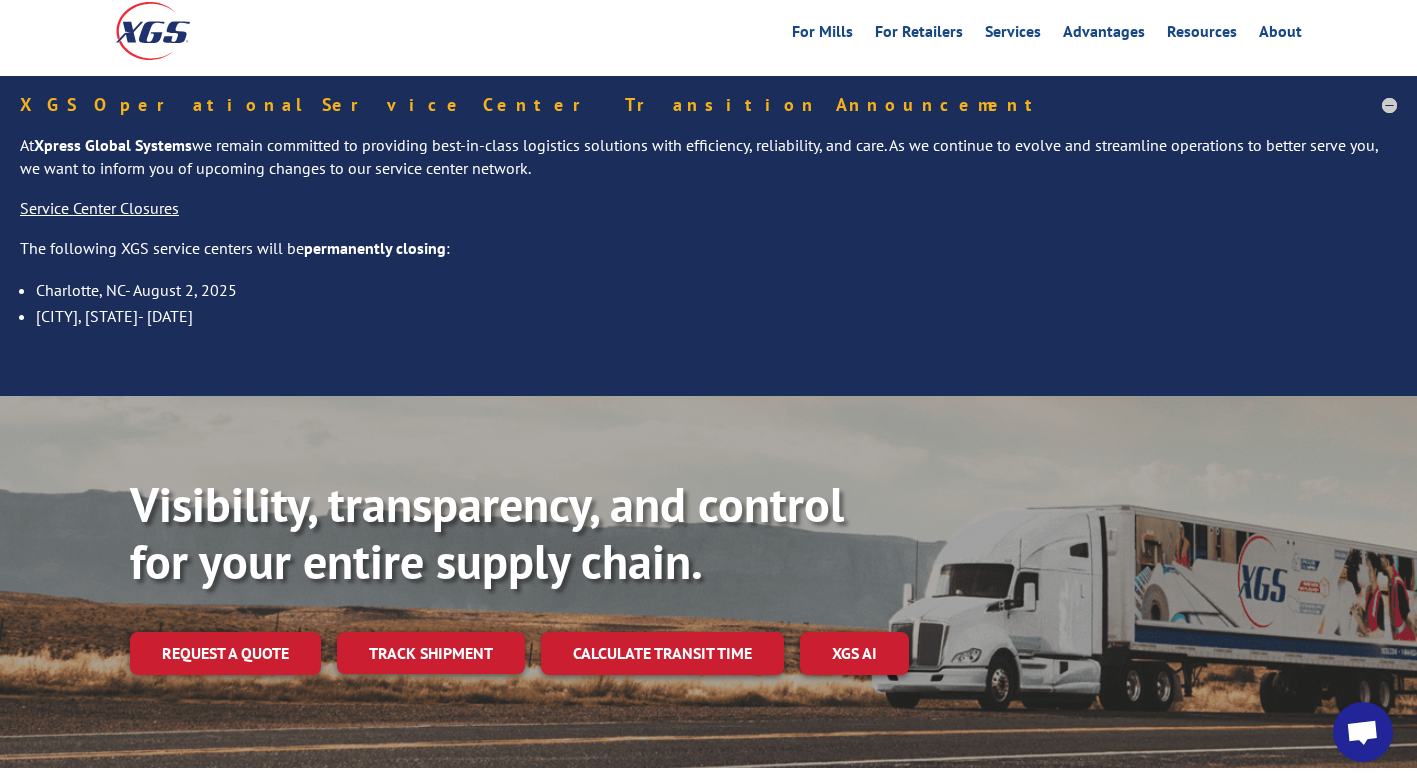 scroll, scrollTop: 0, scrollLeft: 0, axis: both 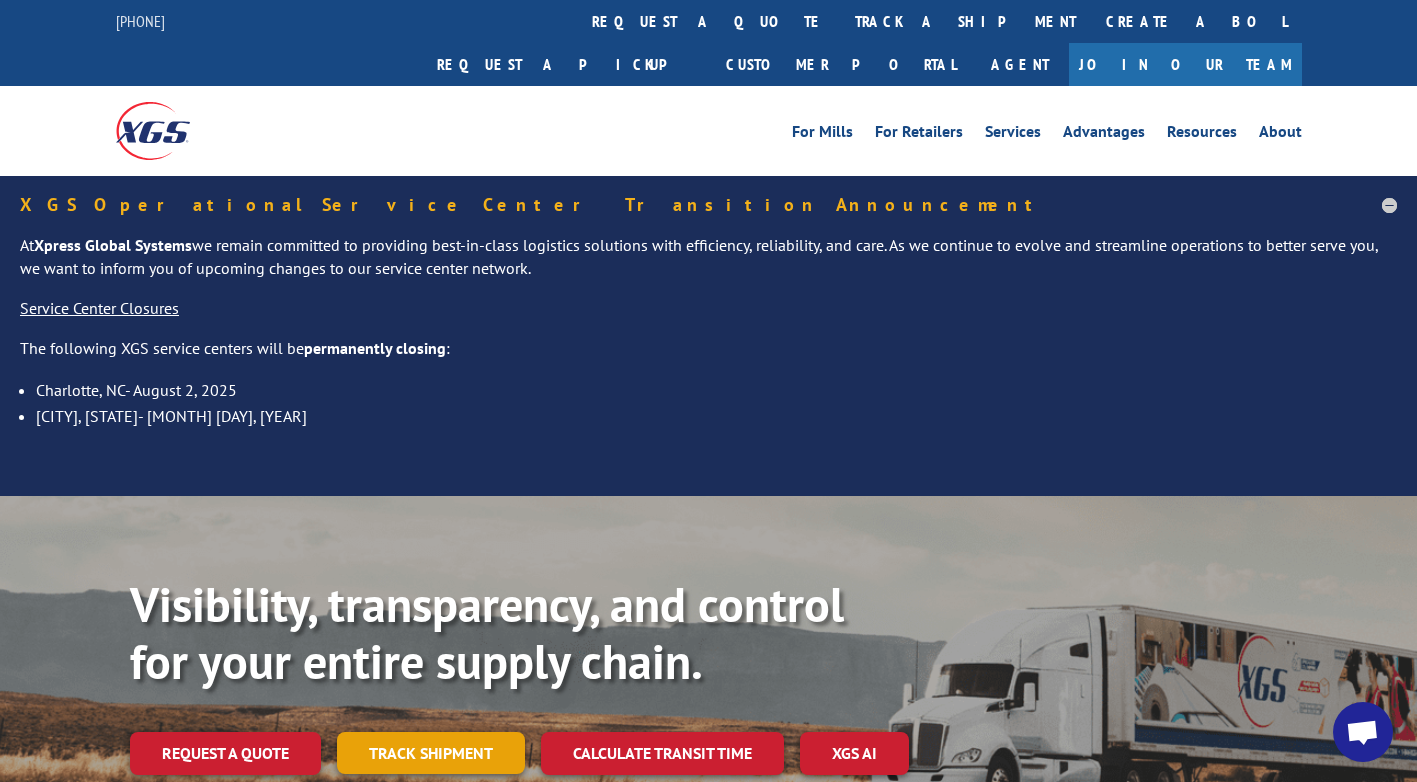 click on "Track shipment" at bounding box center (431, 753) 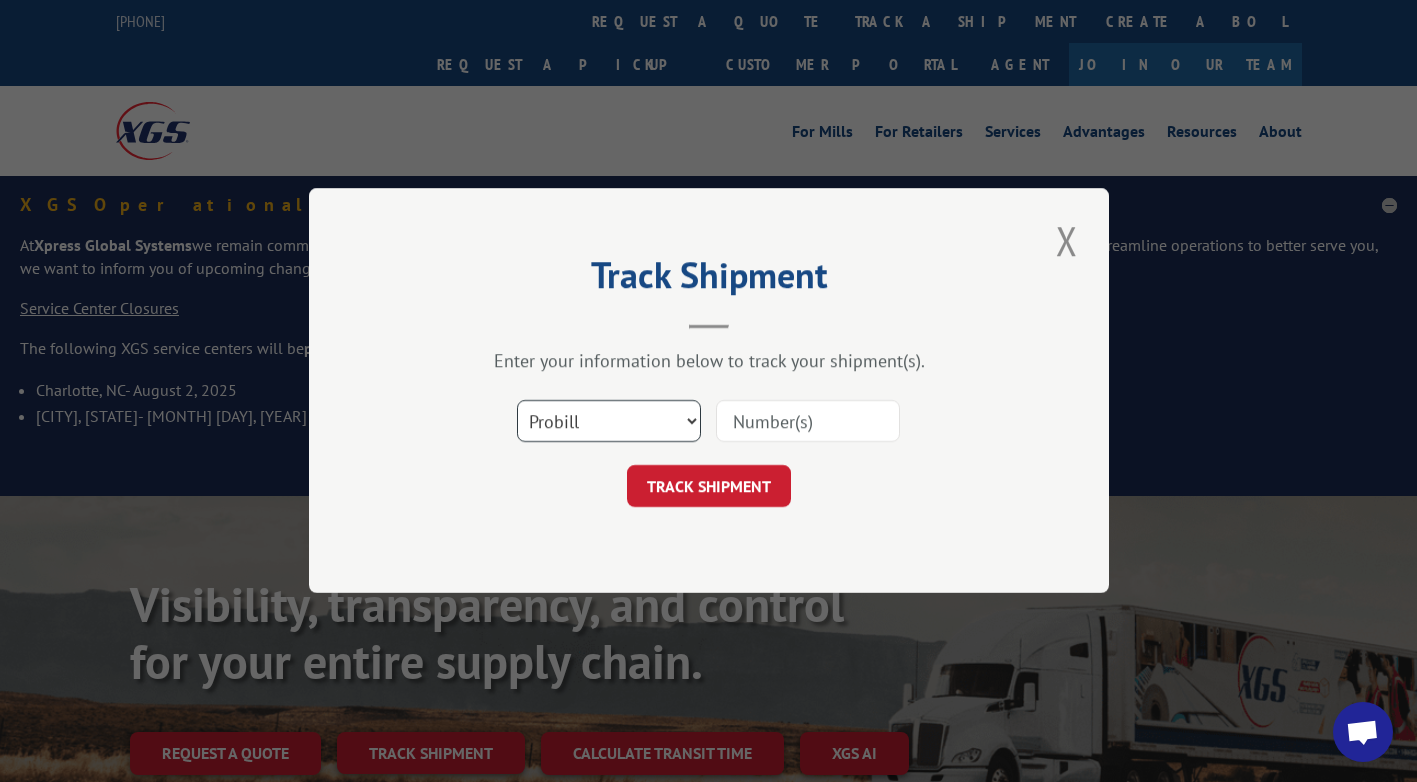 click on "Select category... Probill BOL PO" at bounding box center (609, 422) 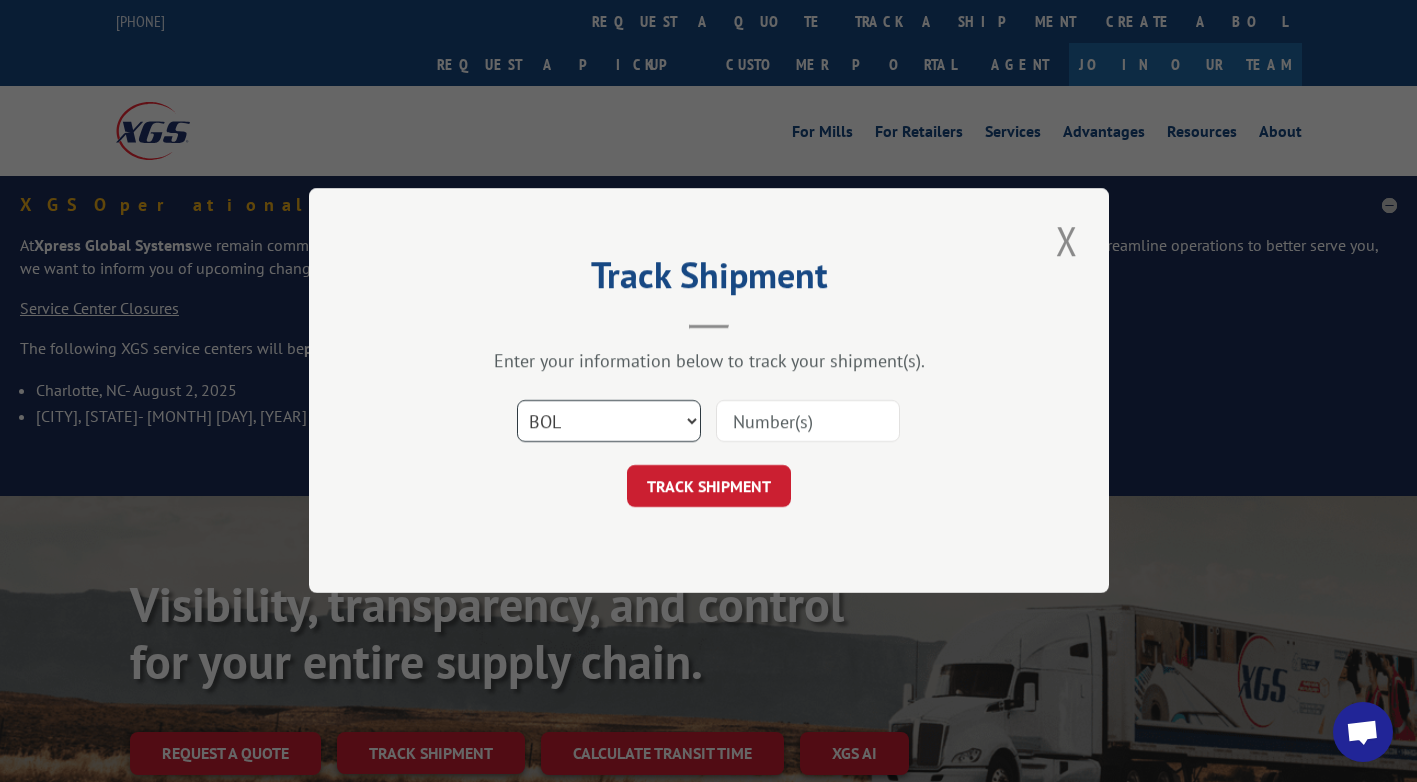 click on "Select category... Probill BOL PO" at bounding box center (609, 422) 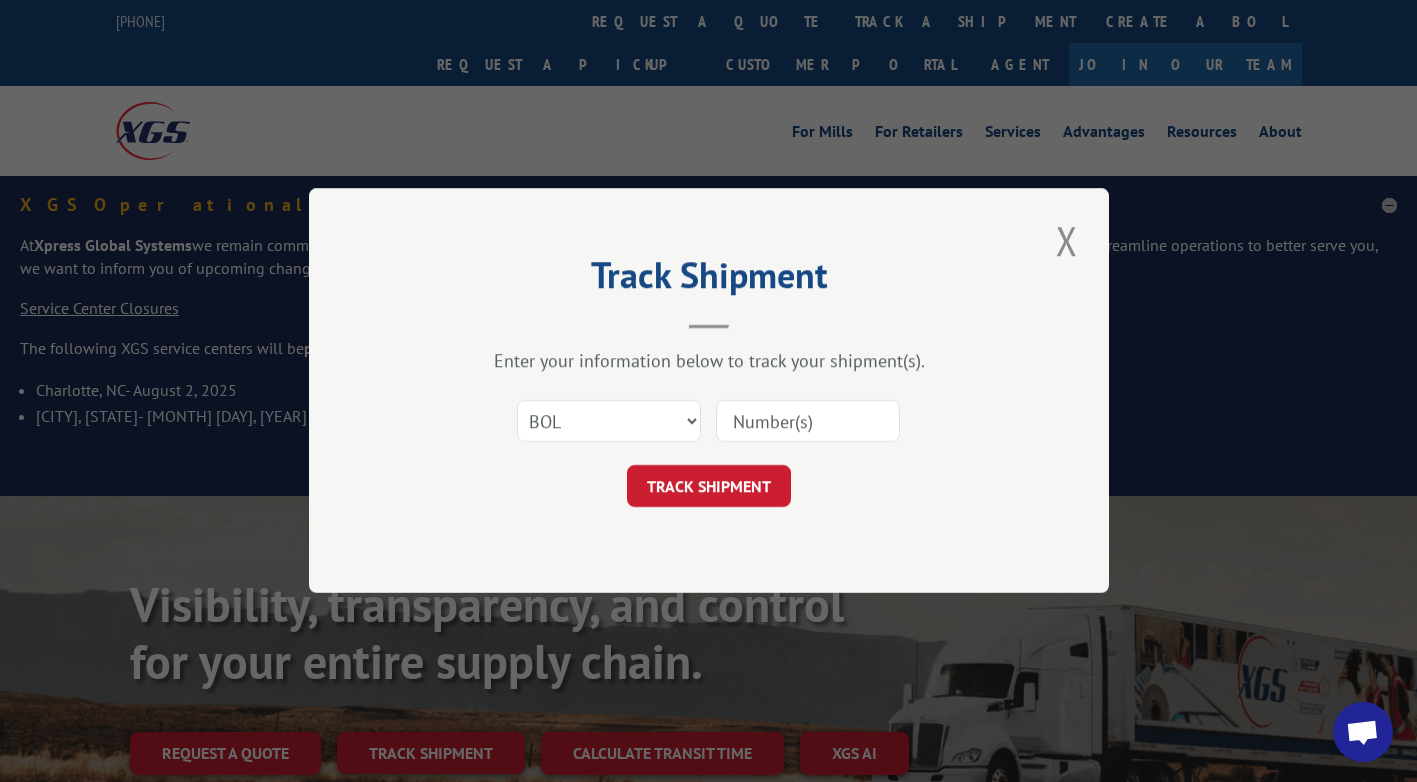 click at bounding box center [808, 422] 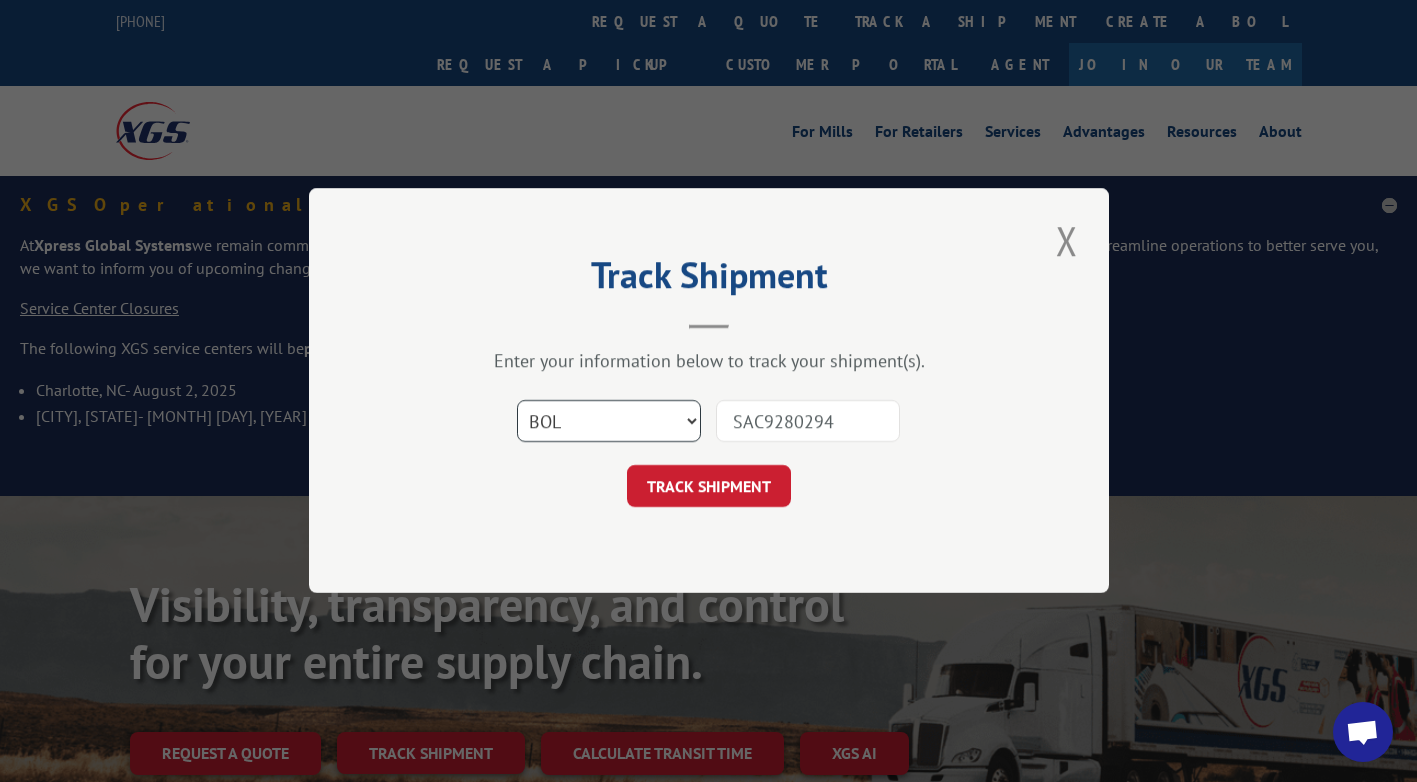 click on "Select category... Probill BOL PO" at bounding box center [609, 422] 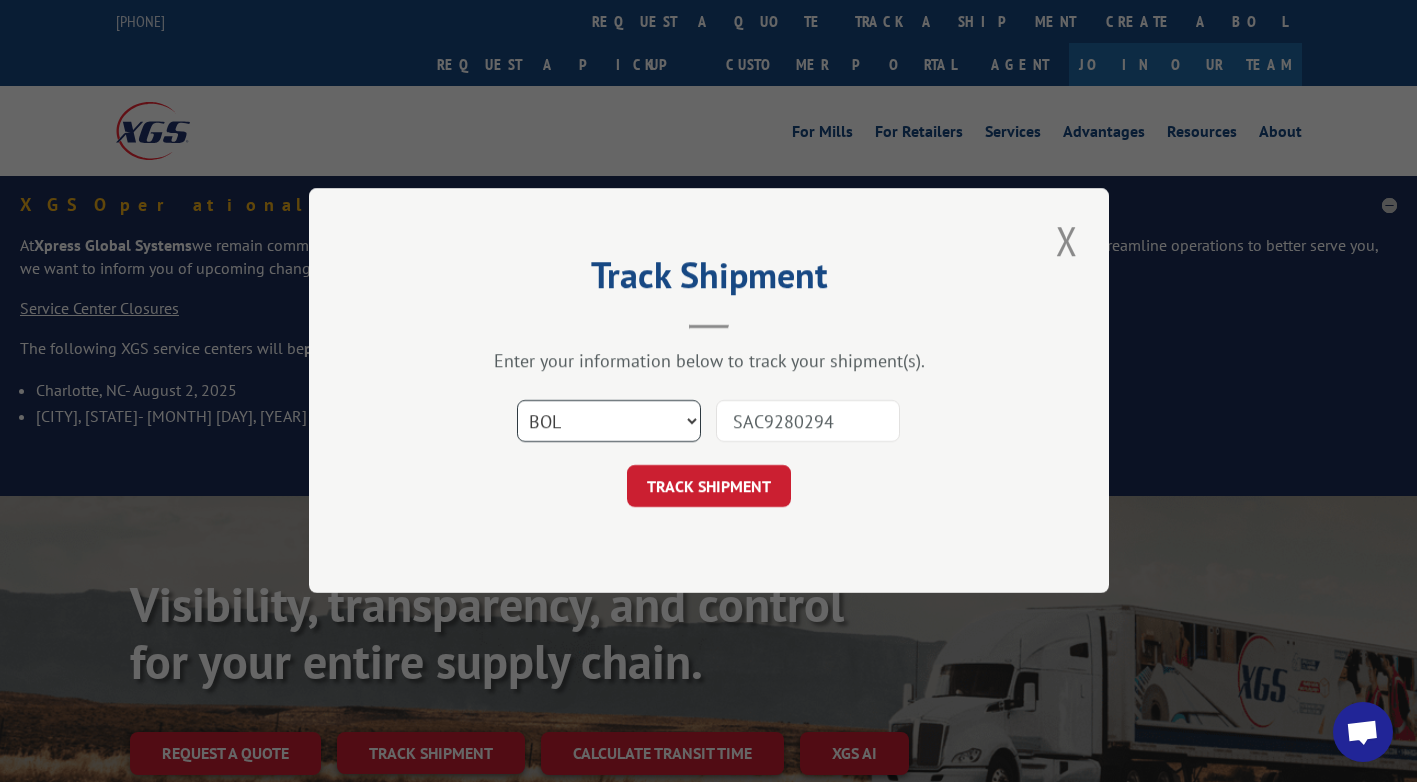 click on "Select category... Probill BOL PO" at bounding box center [609, 422] 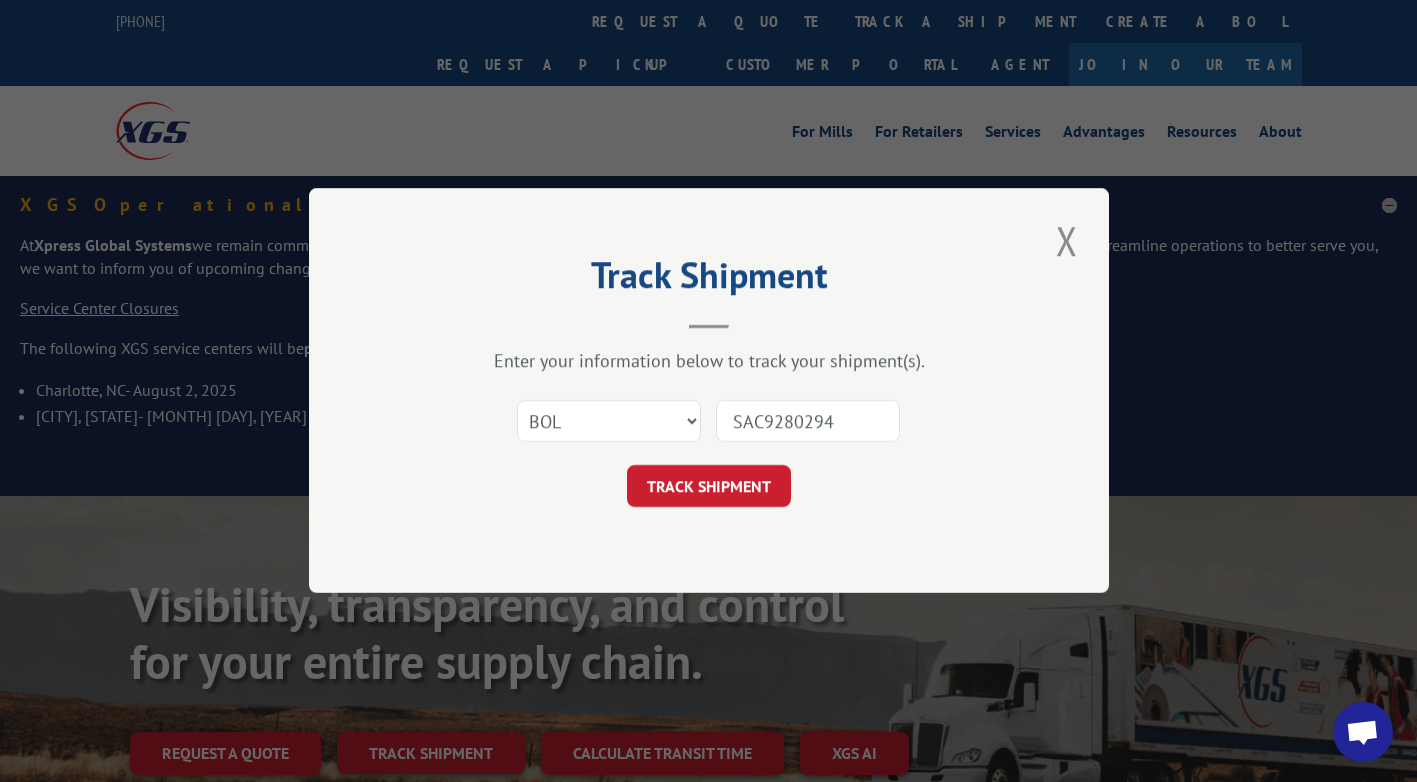 click on "SAC9280294" at bounding box center (808, 422) 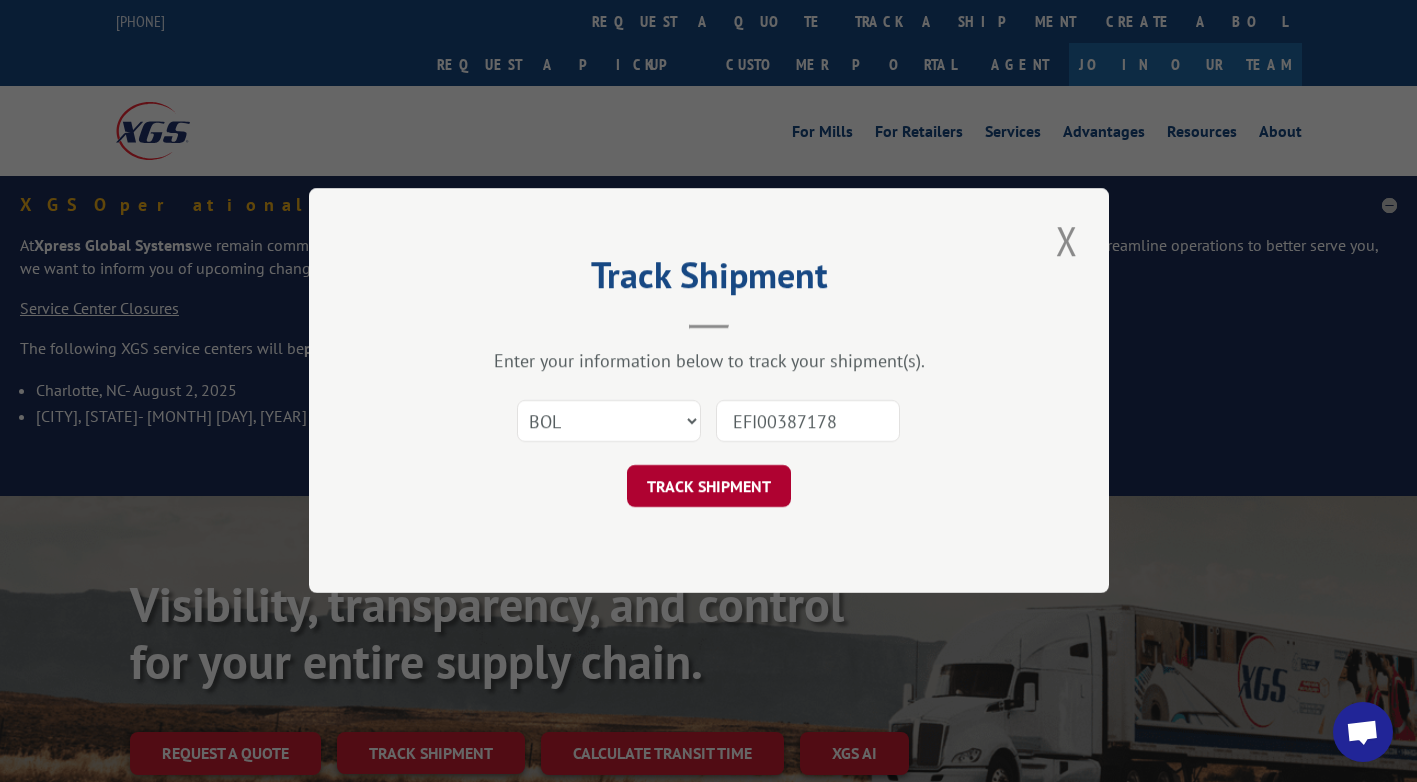 type on "EFI00387178" 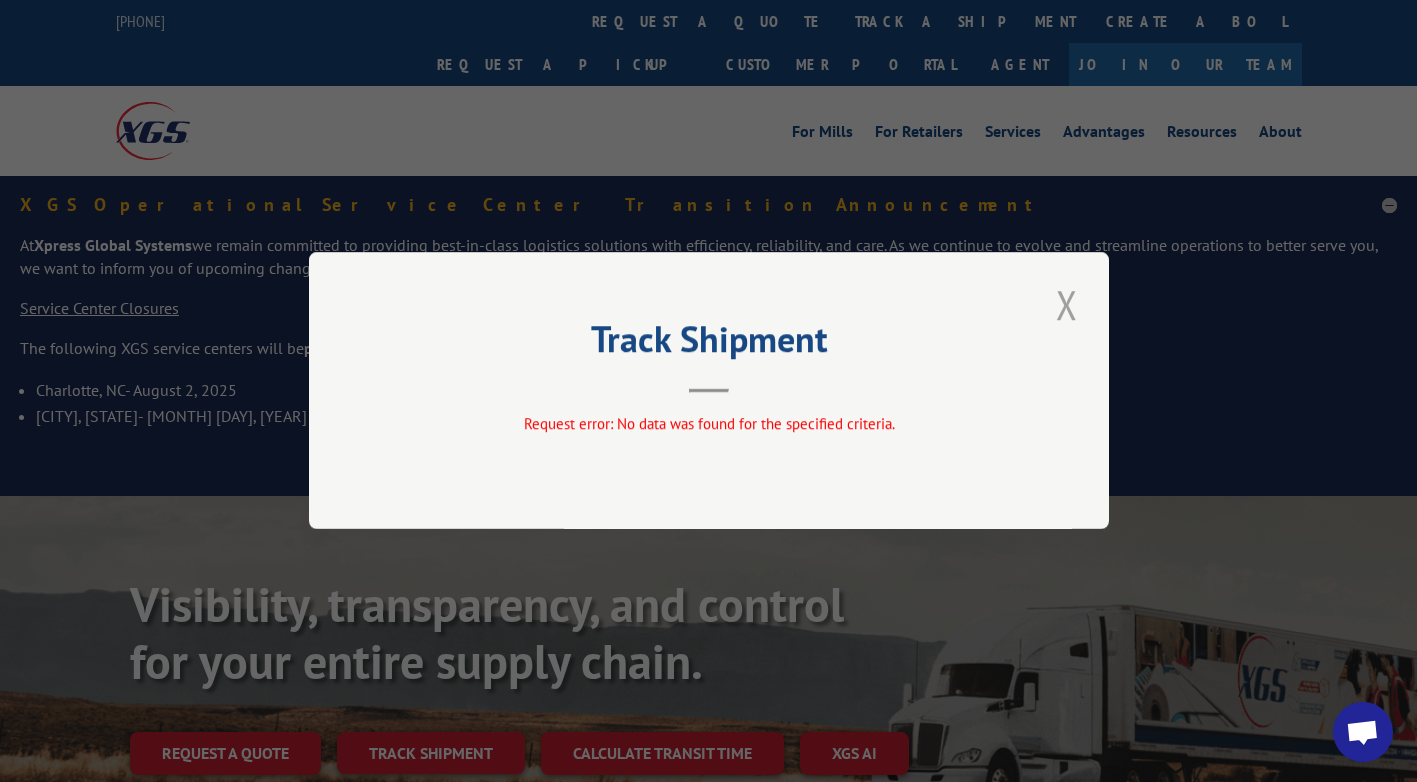 click at bounding box center (1067, 304) 